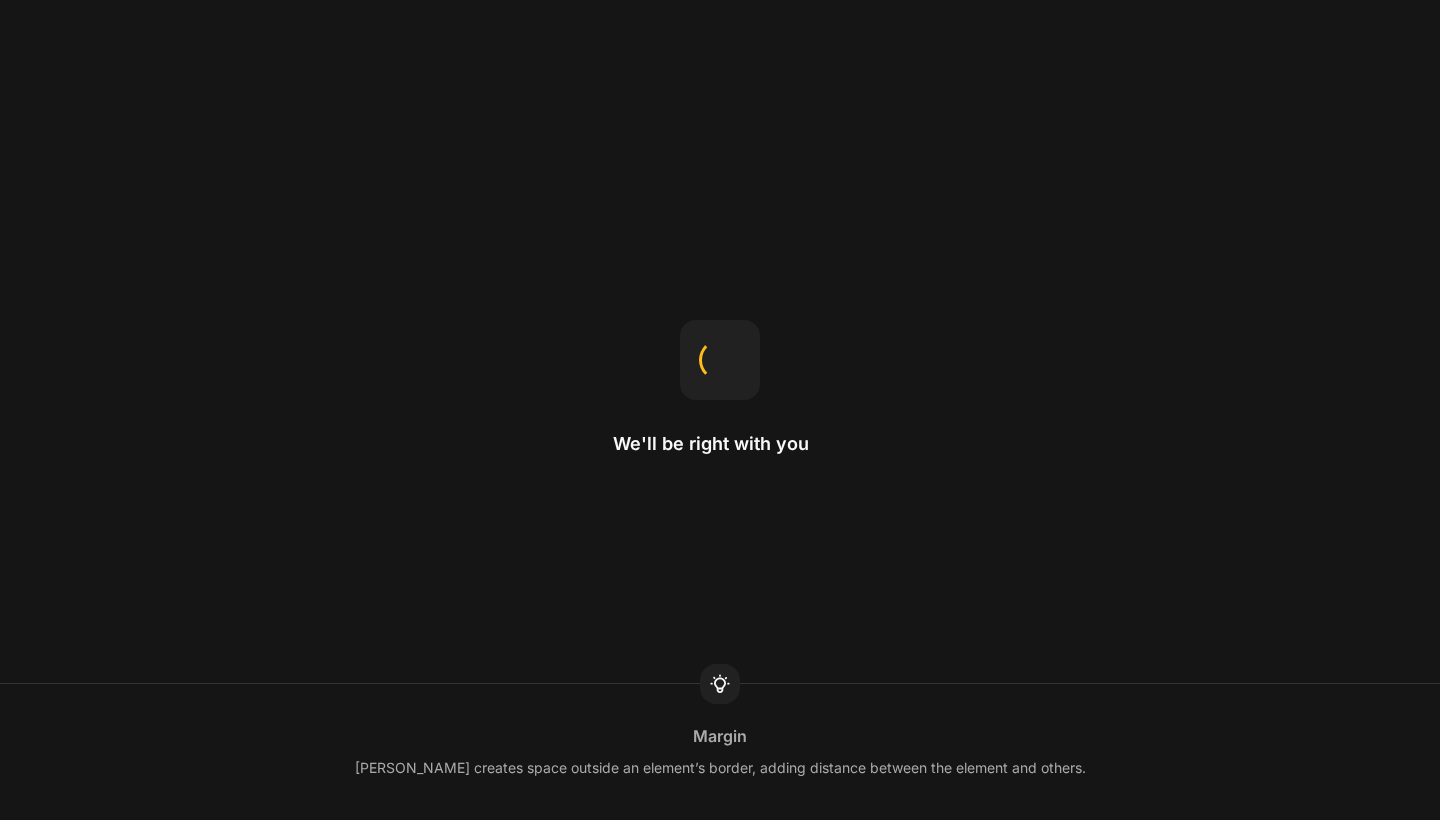 scroll, scrollTop: 0, scrollLeft: 0, axis: both 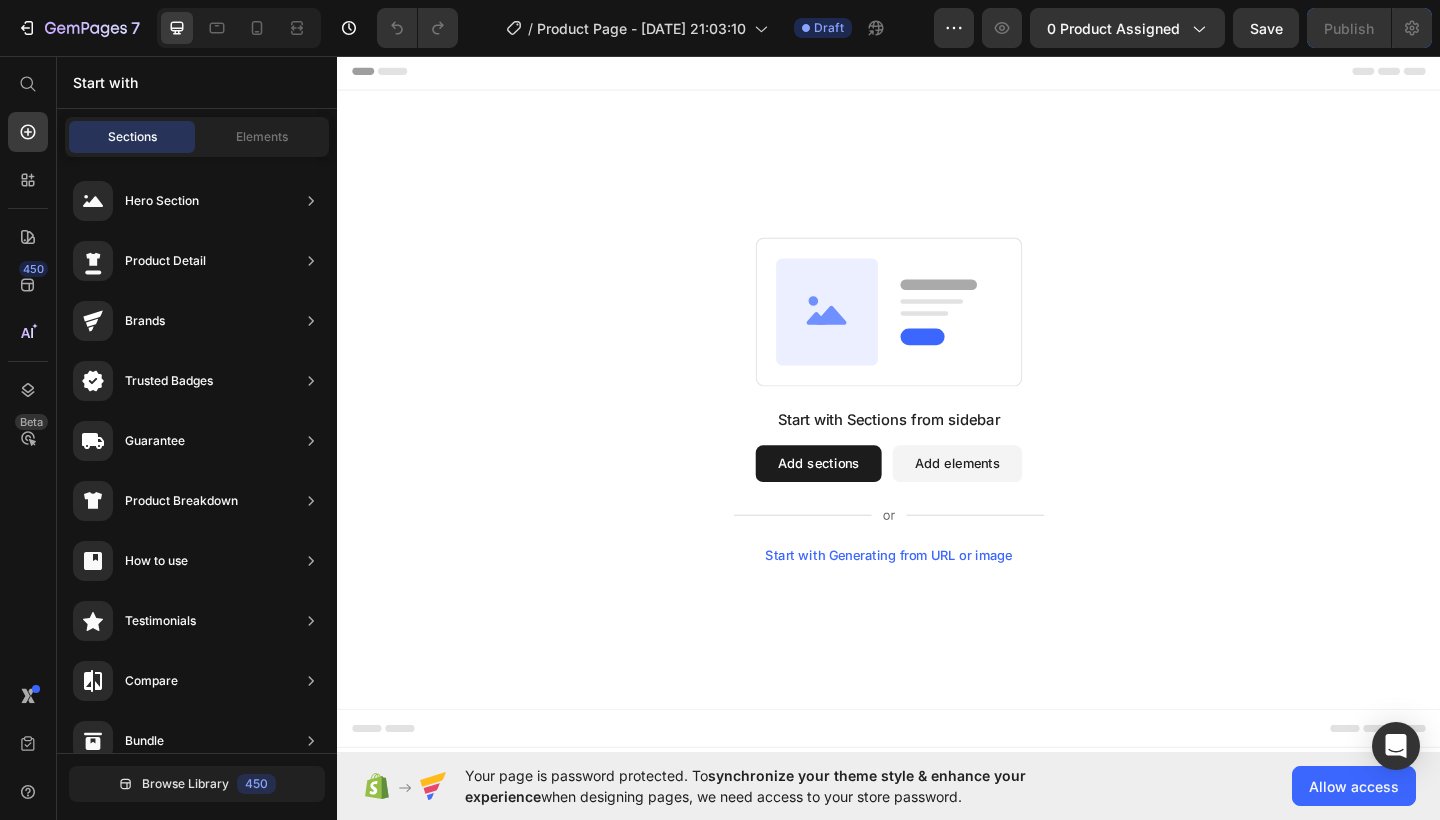 click on "Add sections" at bounding box center [860, 500] 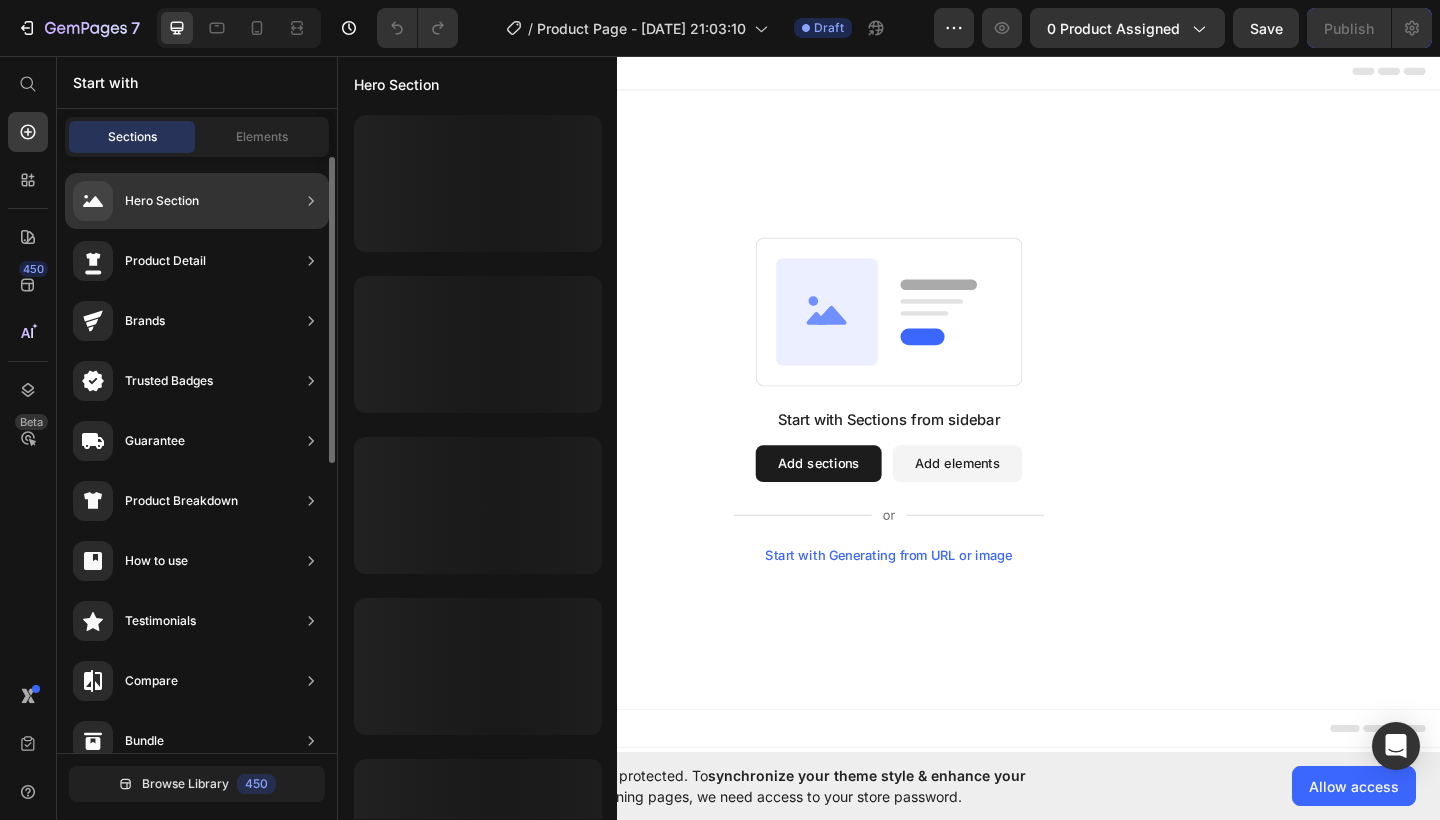 click on "Hero Section" at bounding box center [162, 201] 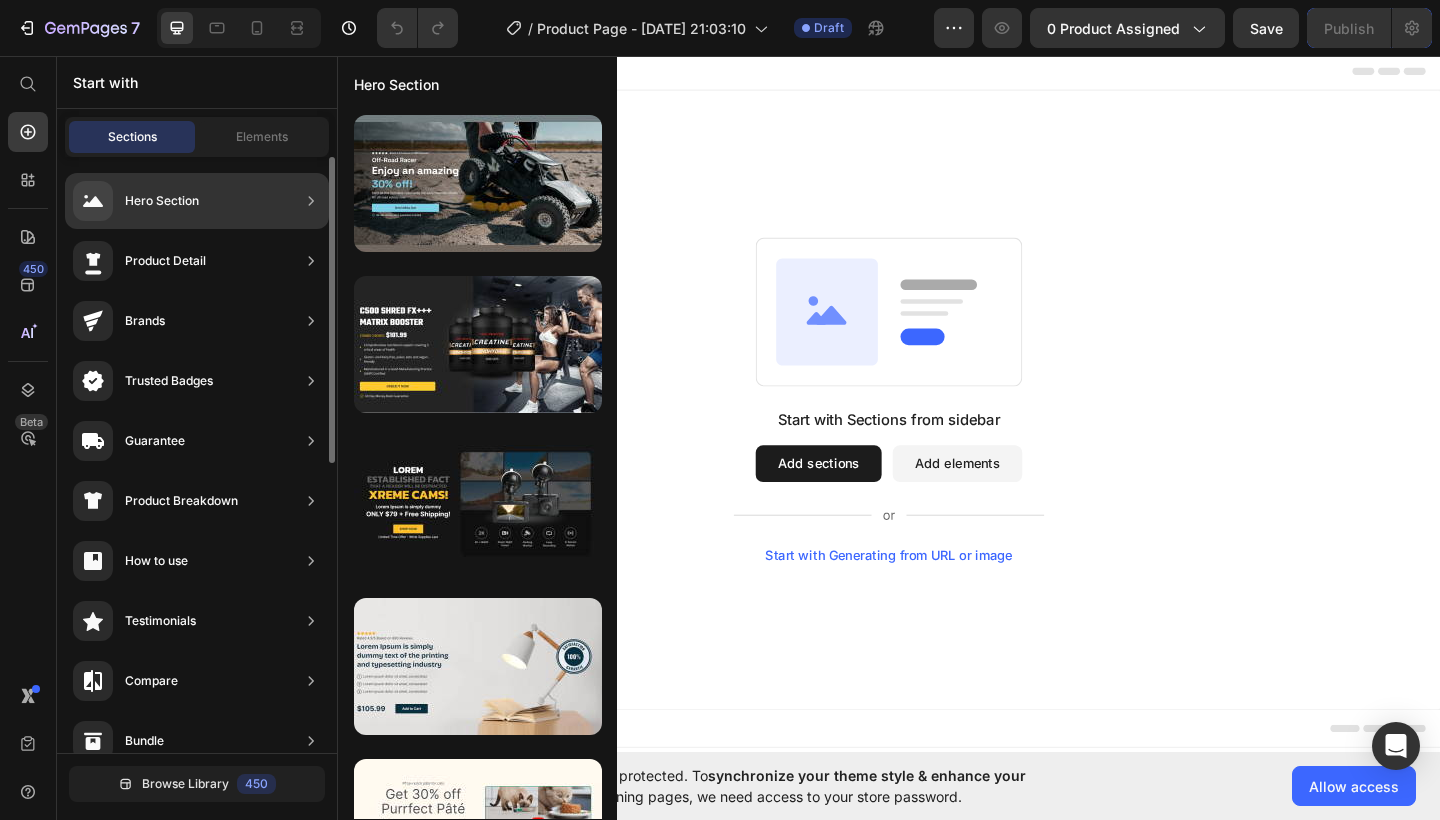 click on "Hero Section" 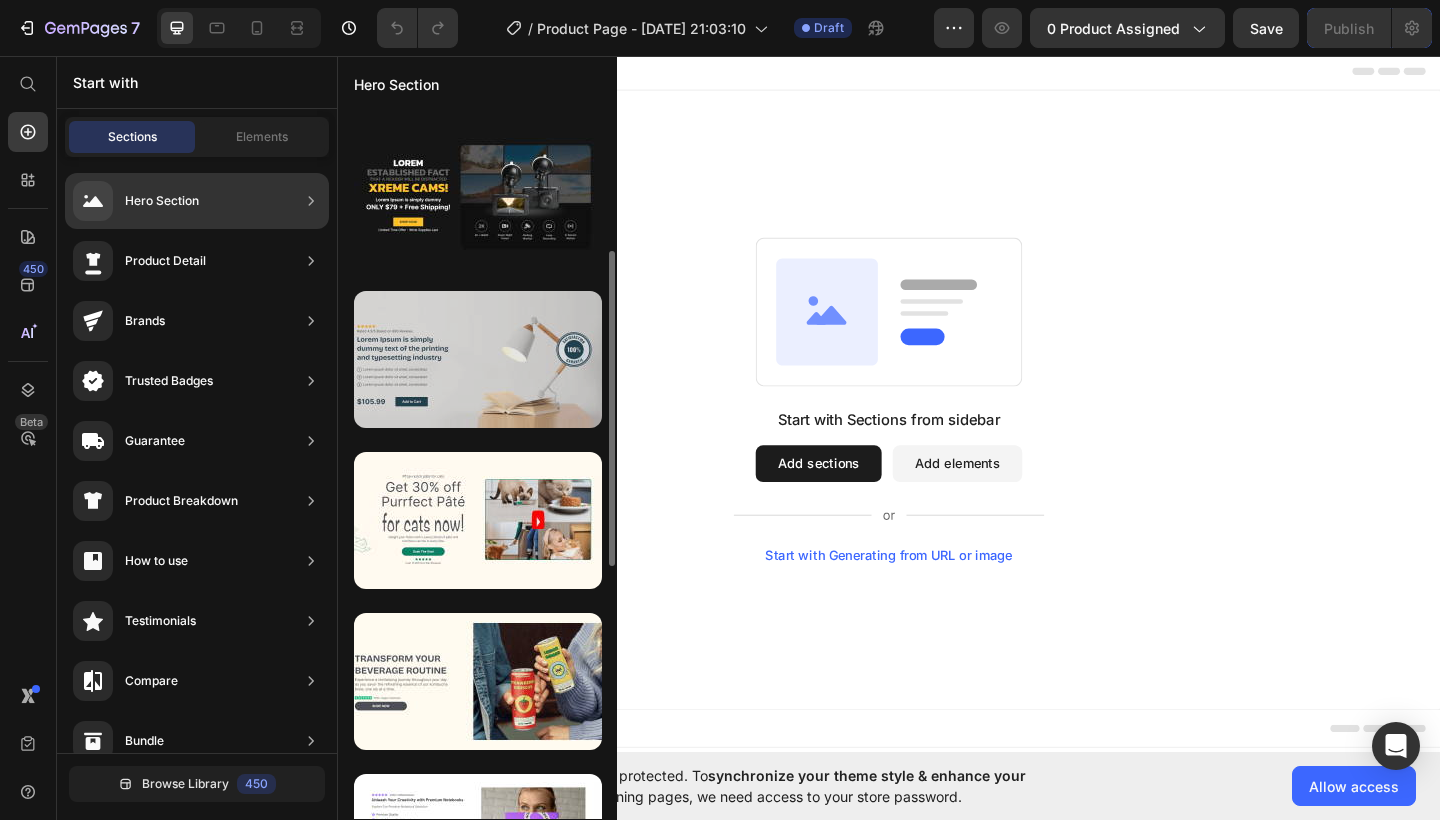 scroll, scrollTop: 311, scrollLeft: 0, axis: vertical 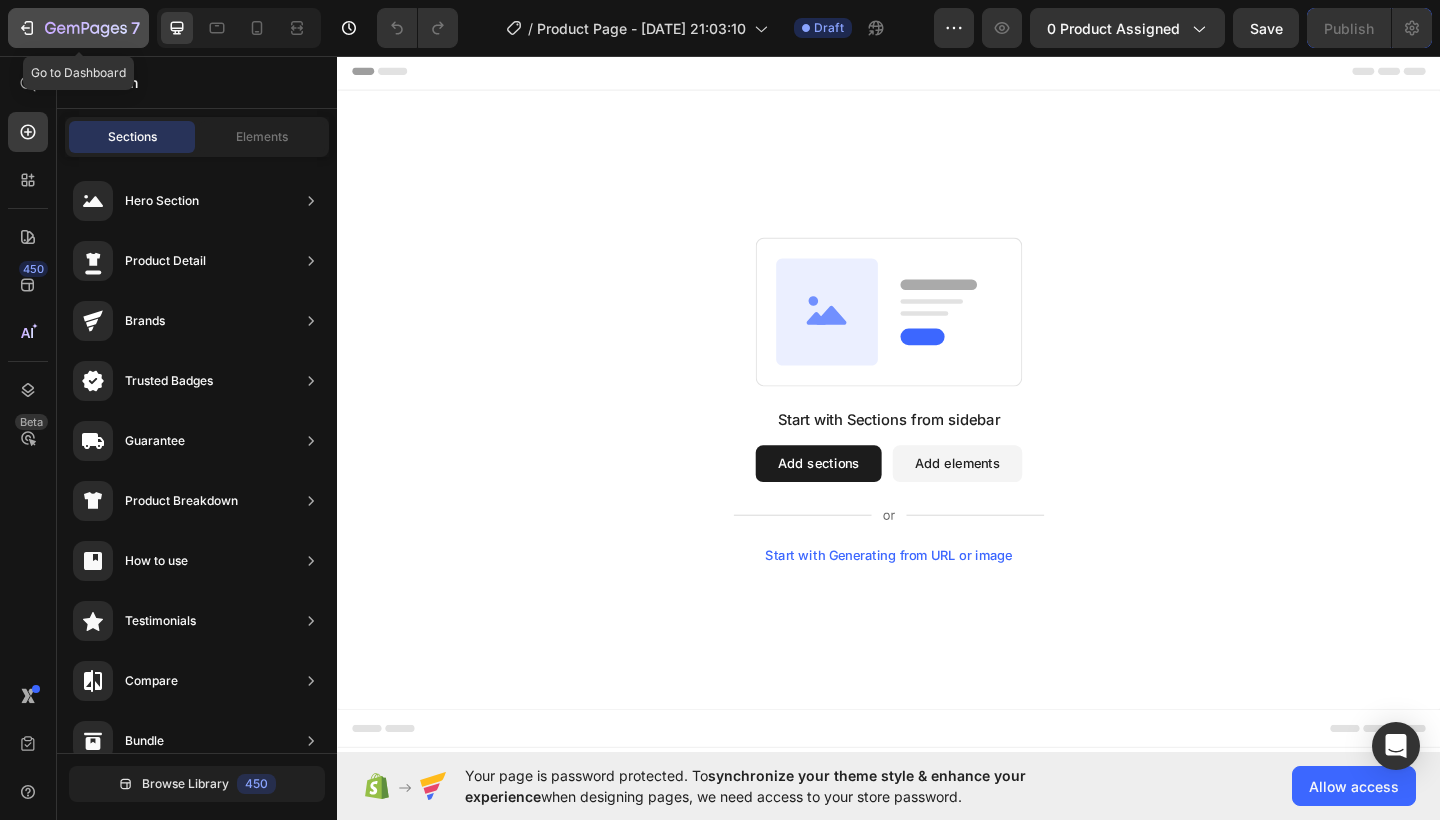click on "7" 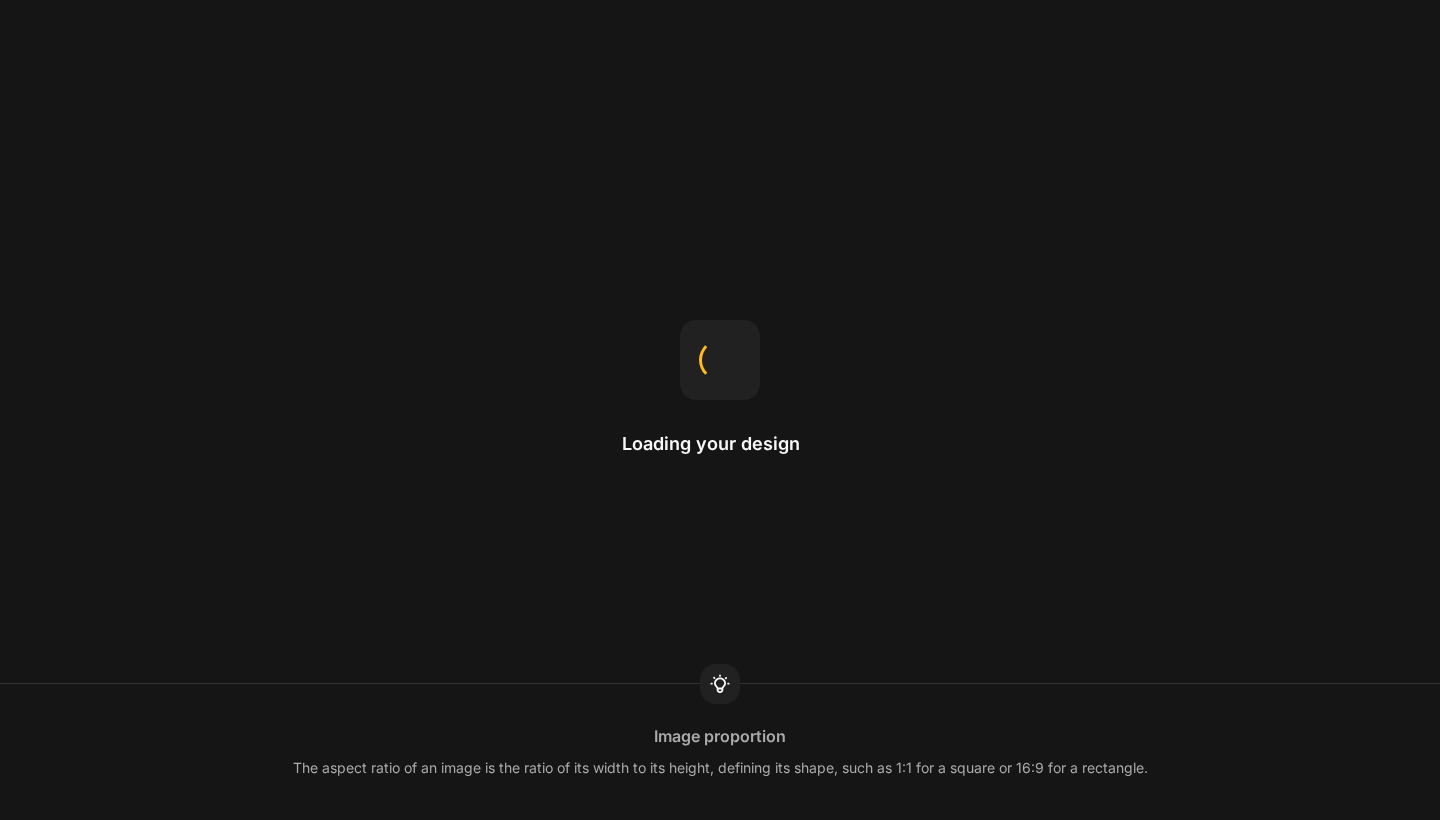 scroll, scrollTop: 0, scrollLeft: 0, axis: both 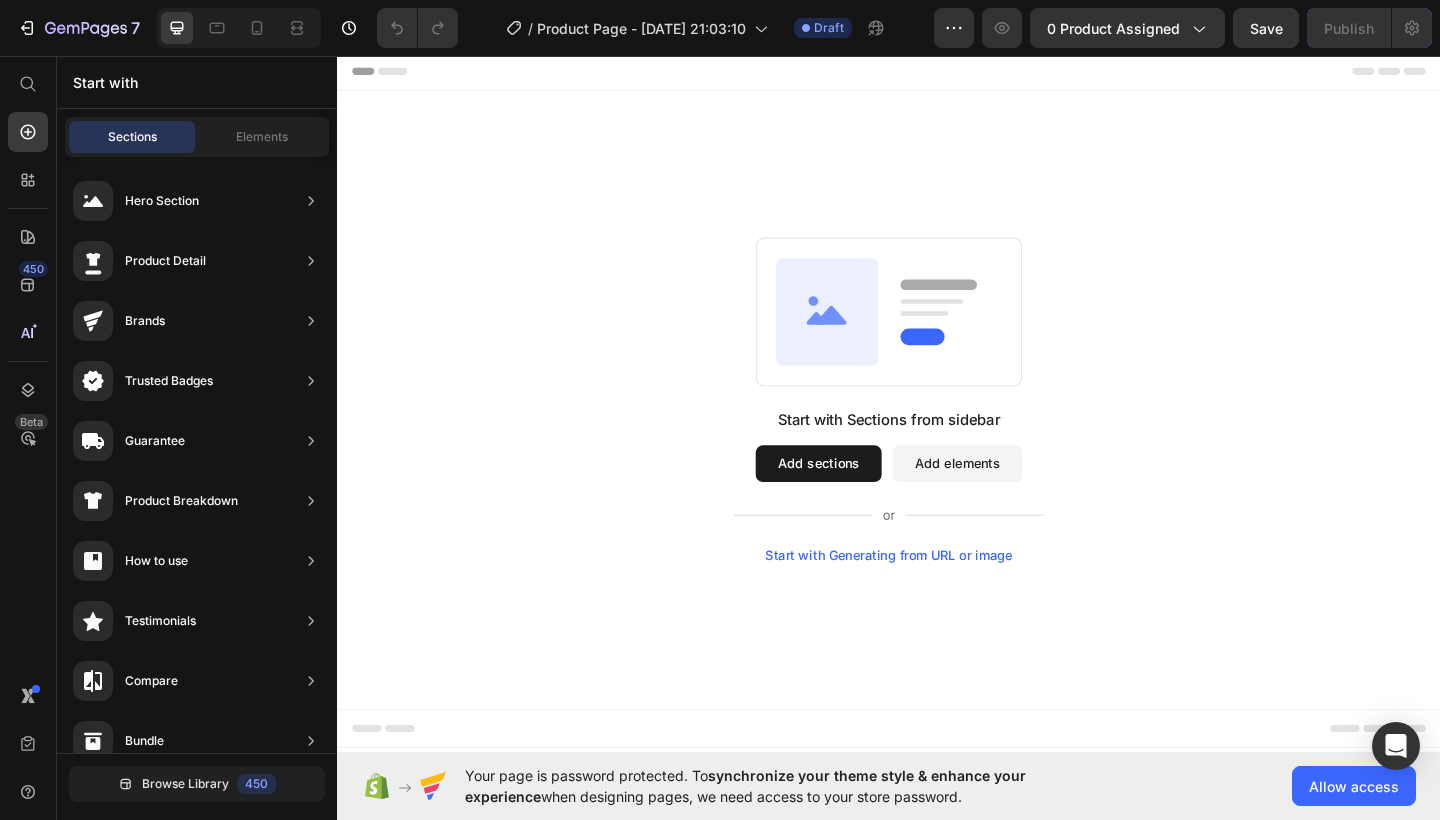click on "Add elements" at bounding box center (1011, 500) 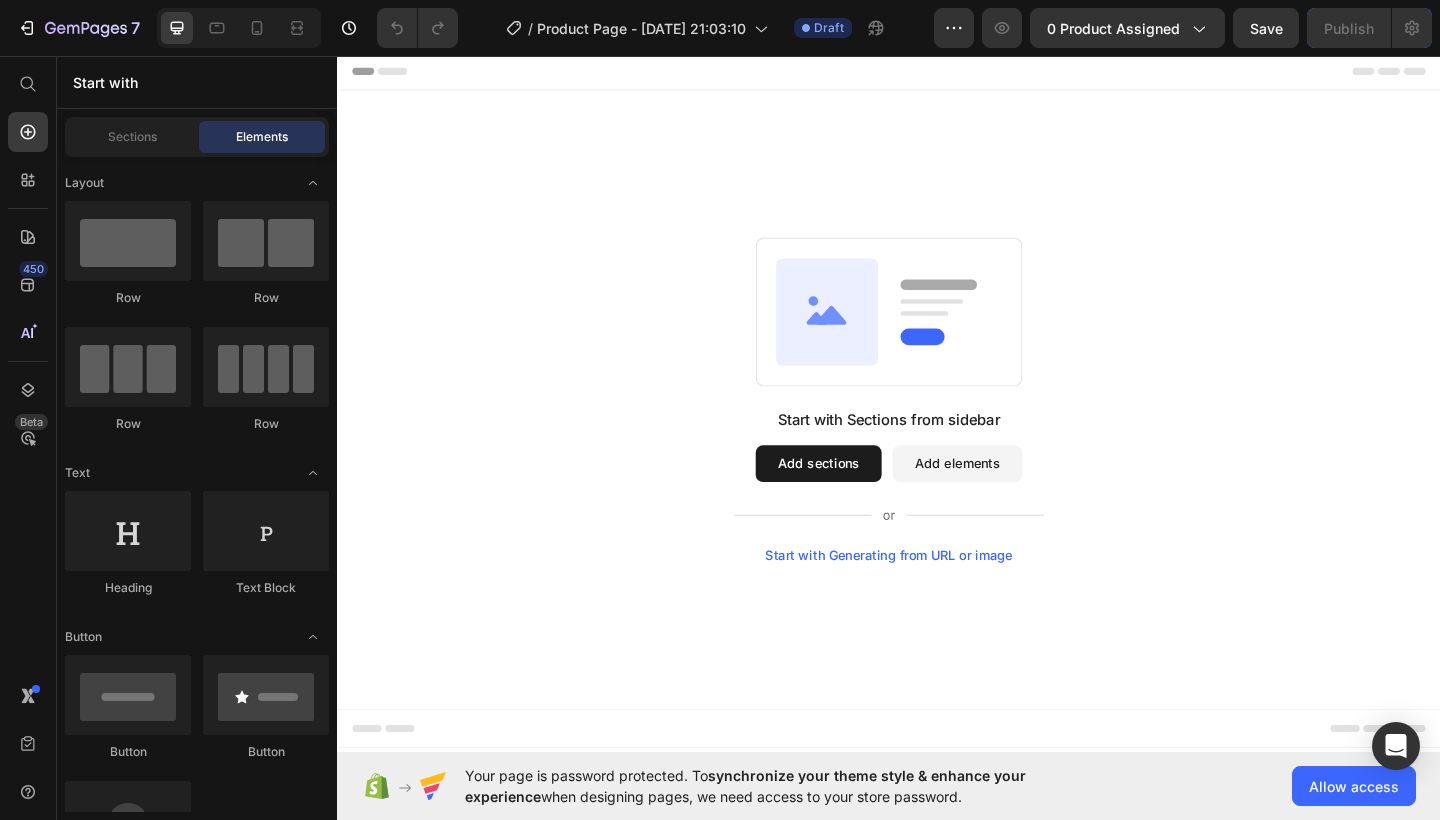 click on "Add sections" at bounding box center (860, 500) 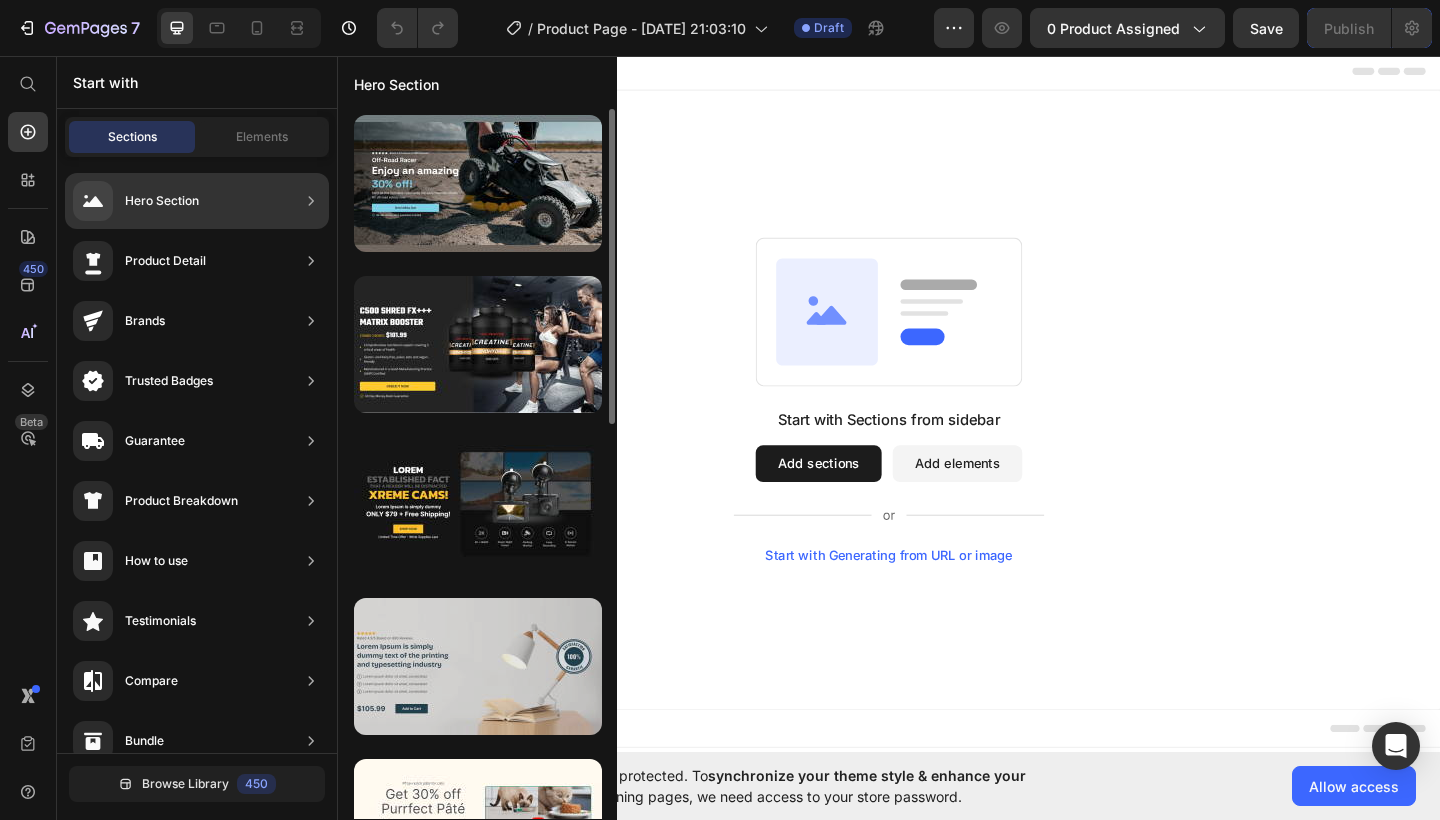 click at bounding box center [478, 666] 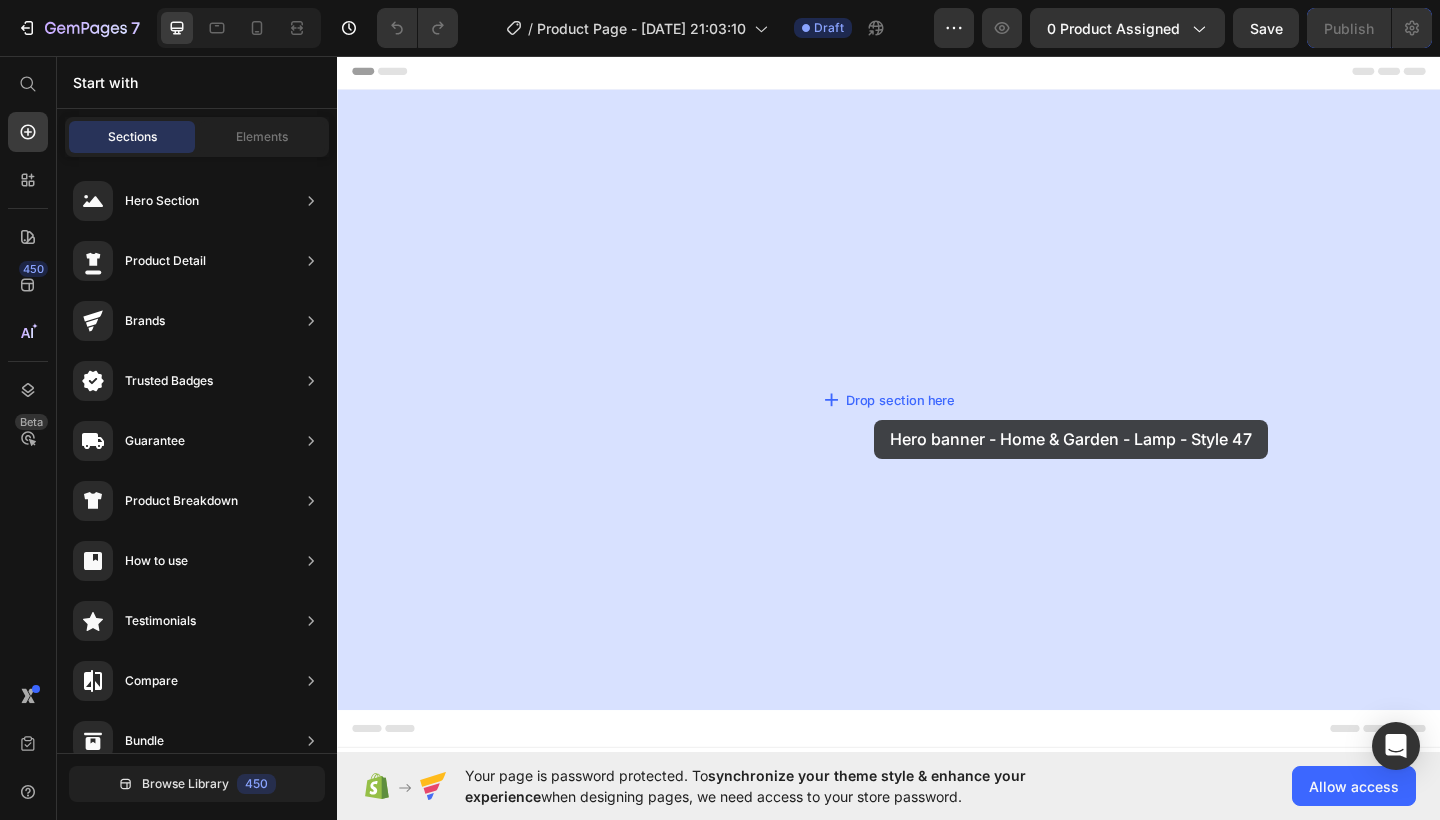 drag, startPoint x: 807, startPoint y: 773, endPoint x: 921, endPoint y: 452, distance: 340.64203 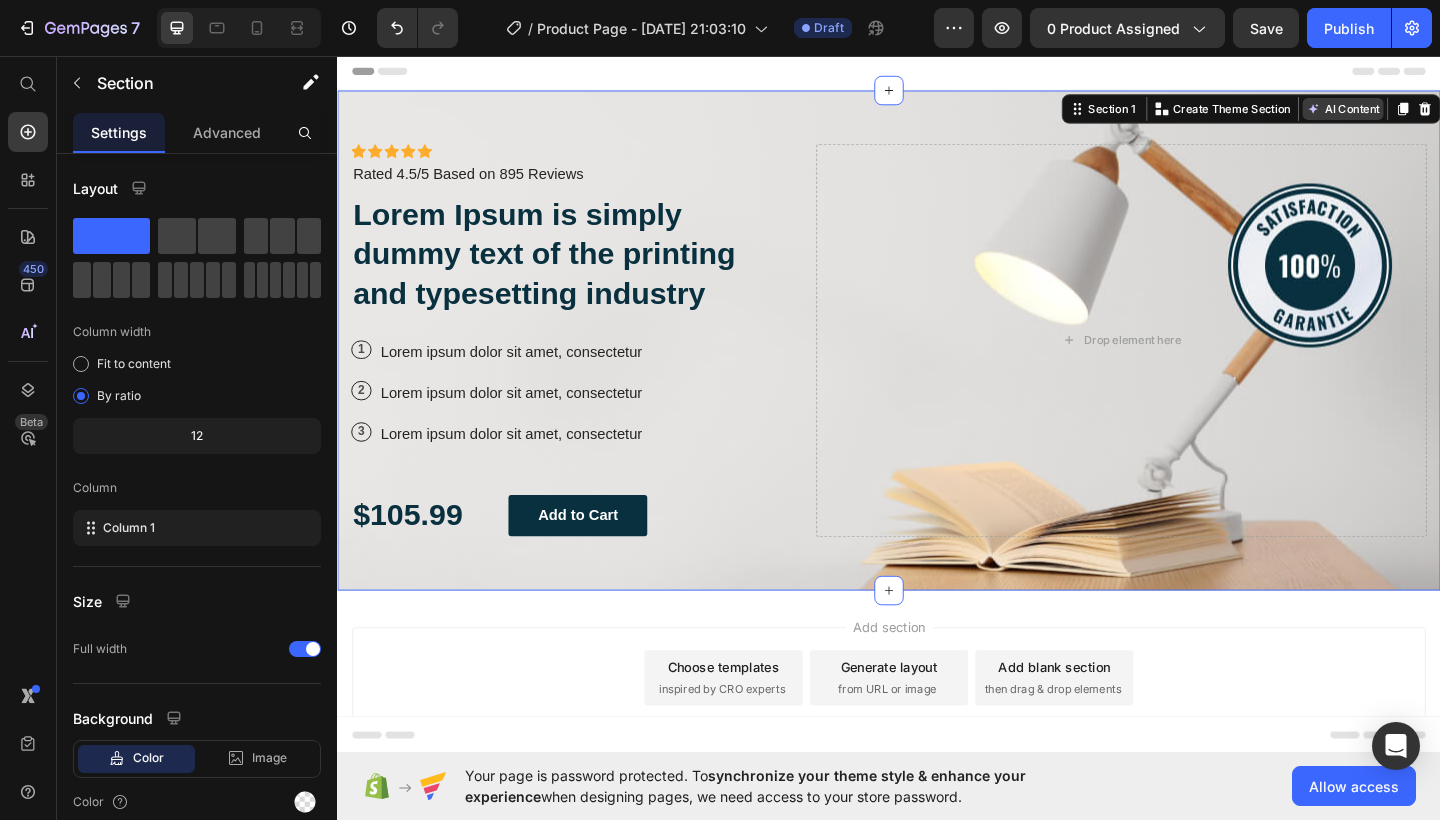 click on "AI Content" at bounding box center [1431, 114] 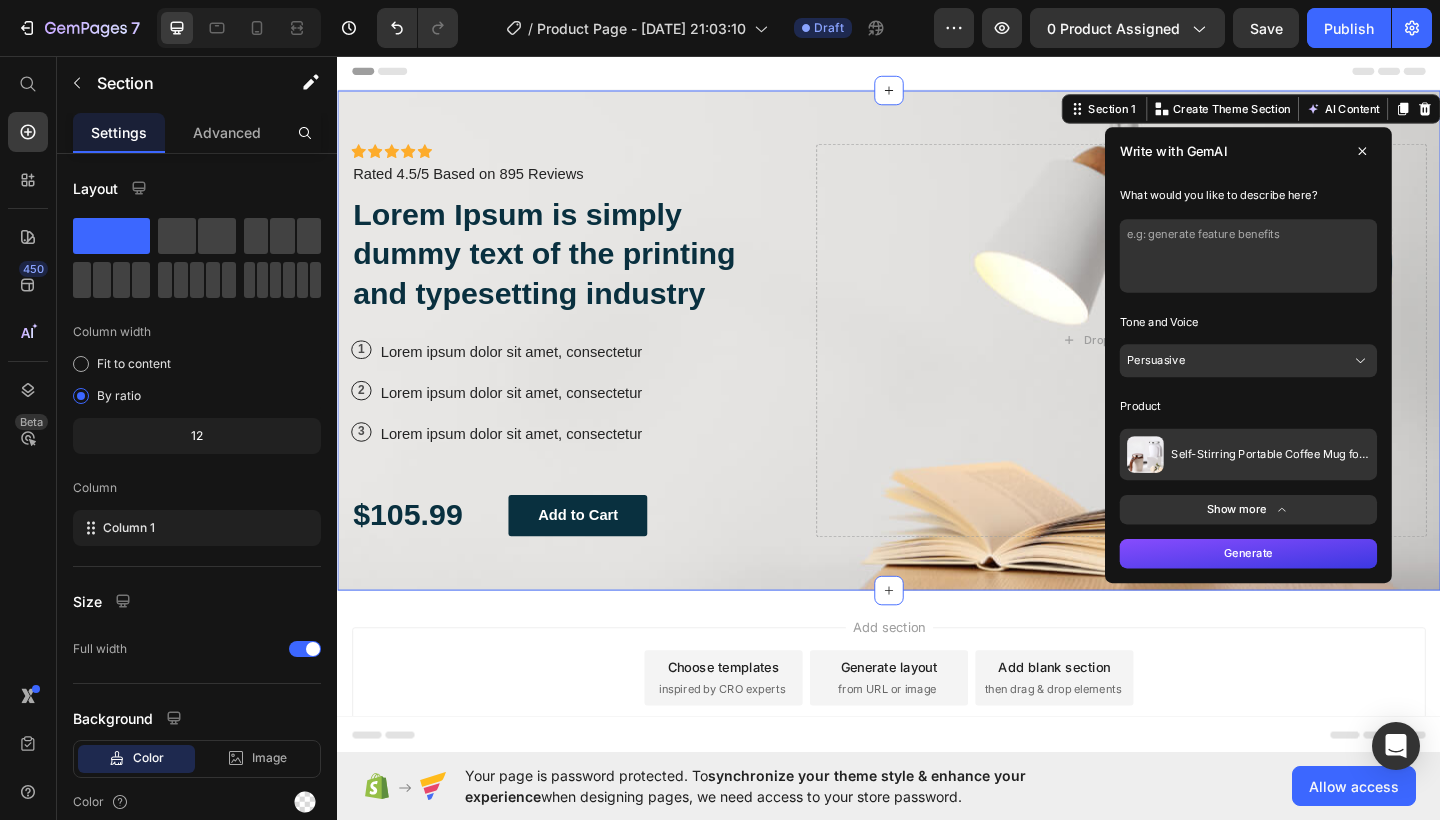 click at bounding box center [1328, 274] 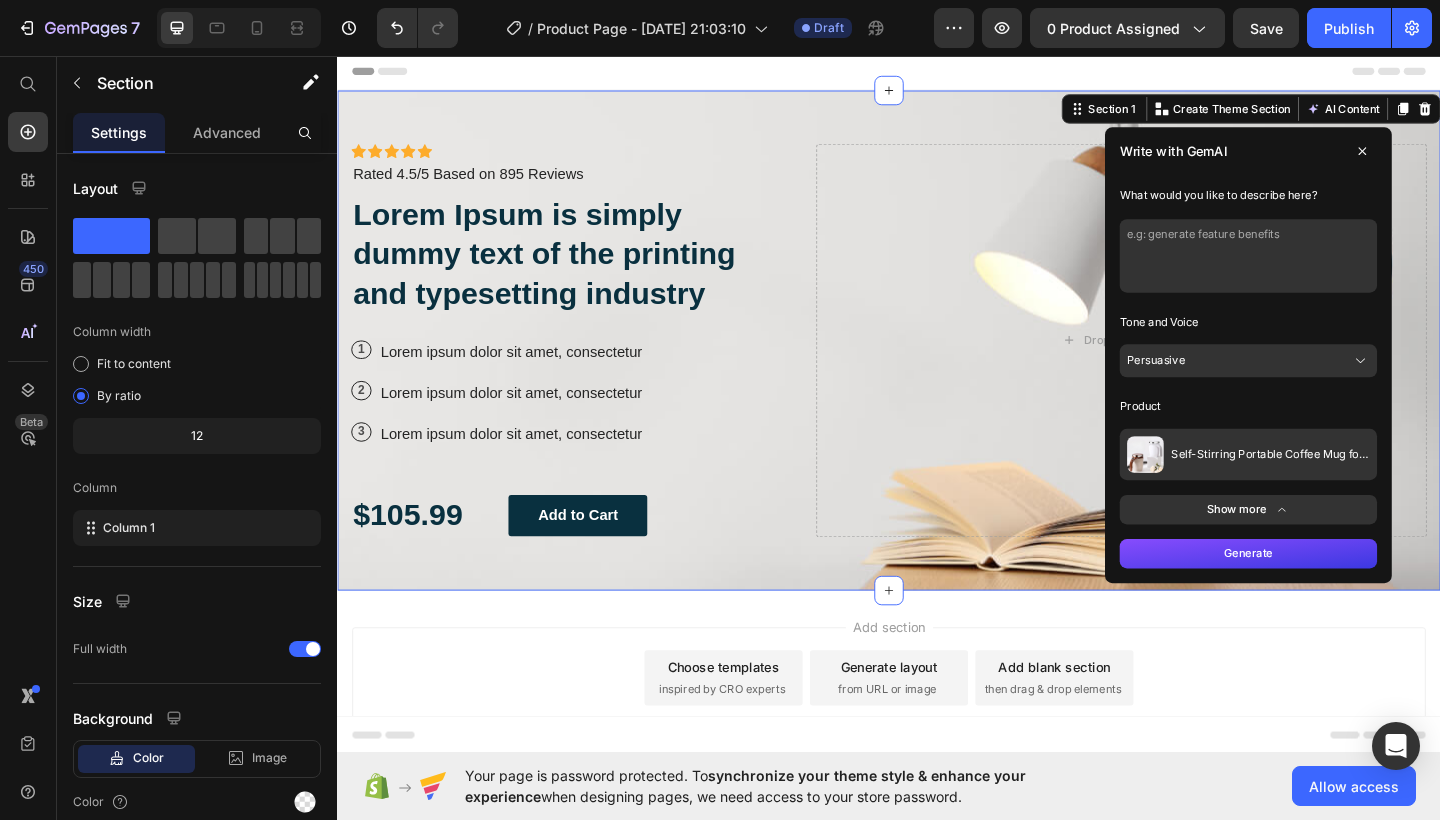 paste on "“Modern self-stirring coffee mug in a cozy home office, coffee swirling inside, steam rising, minimal design, realistic lighting, eCommerce style photo, 4K quality”" 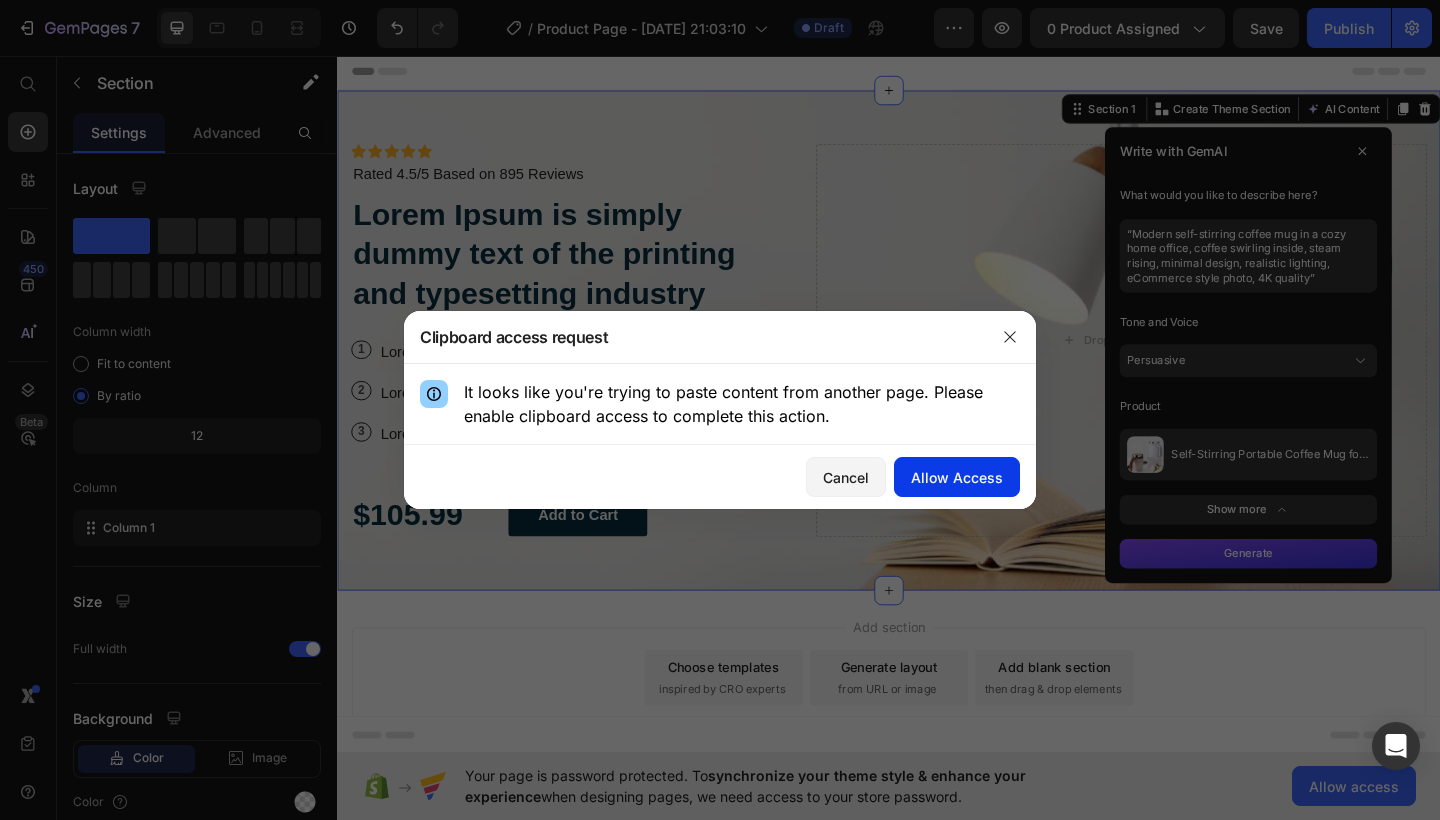 click on "Allow Access" at bounding box center (957, 477) 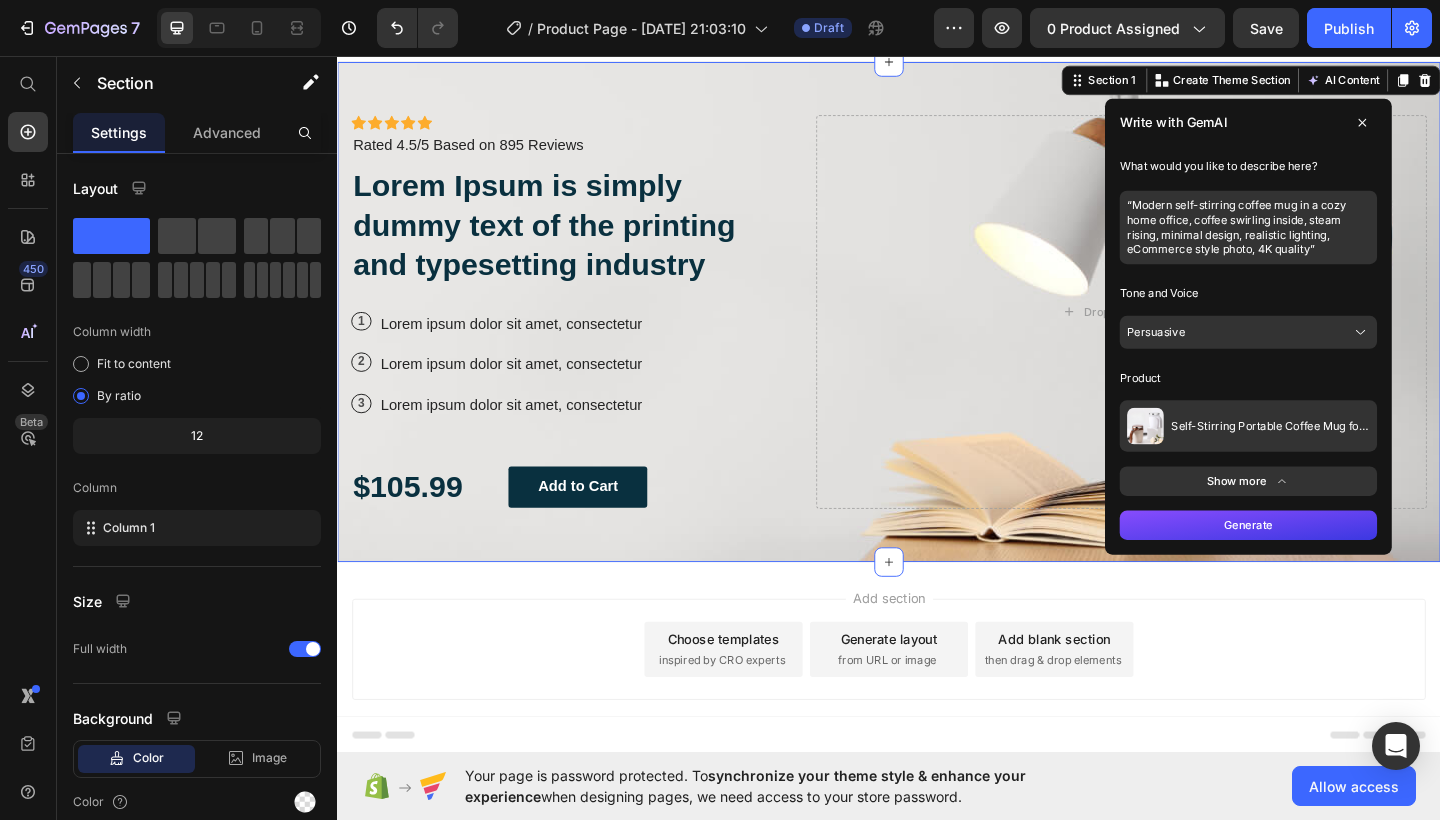 scroll, scrollTop: 34, scrollLeft: 0, axis: vertical 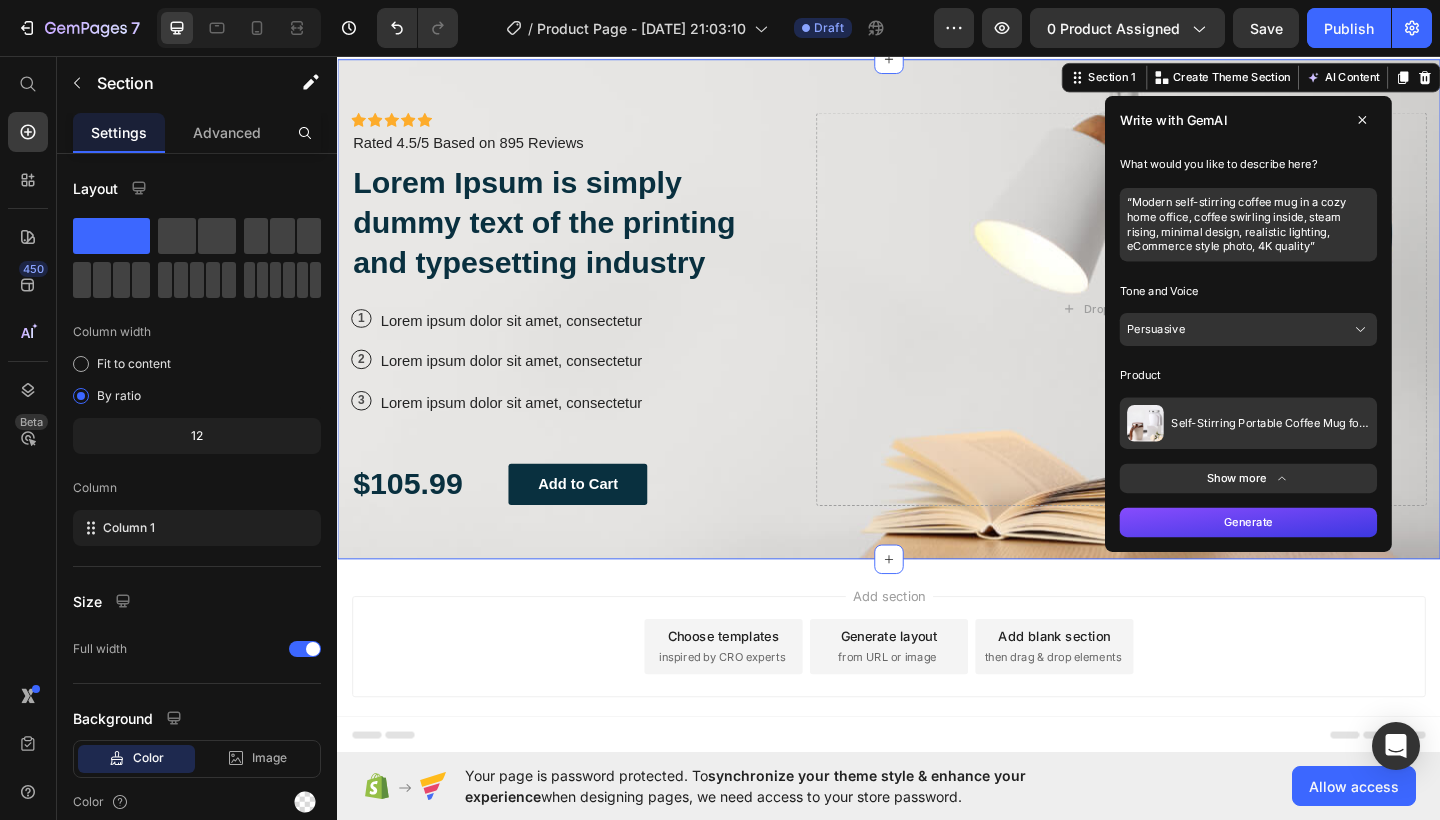 click on "“Modern self-stirring coffee mug in a cozy home office, coffee swirling inside, steam rising, minimal design, realistic lighting, eCommerce style photo, 4K quality”" at bounding box center (1328, 240) 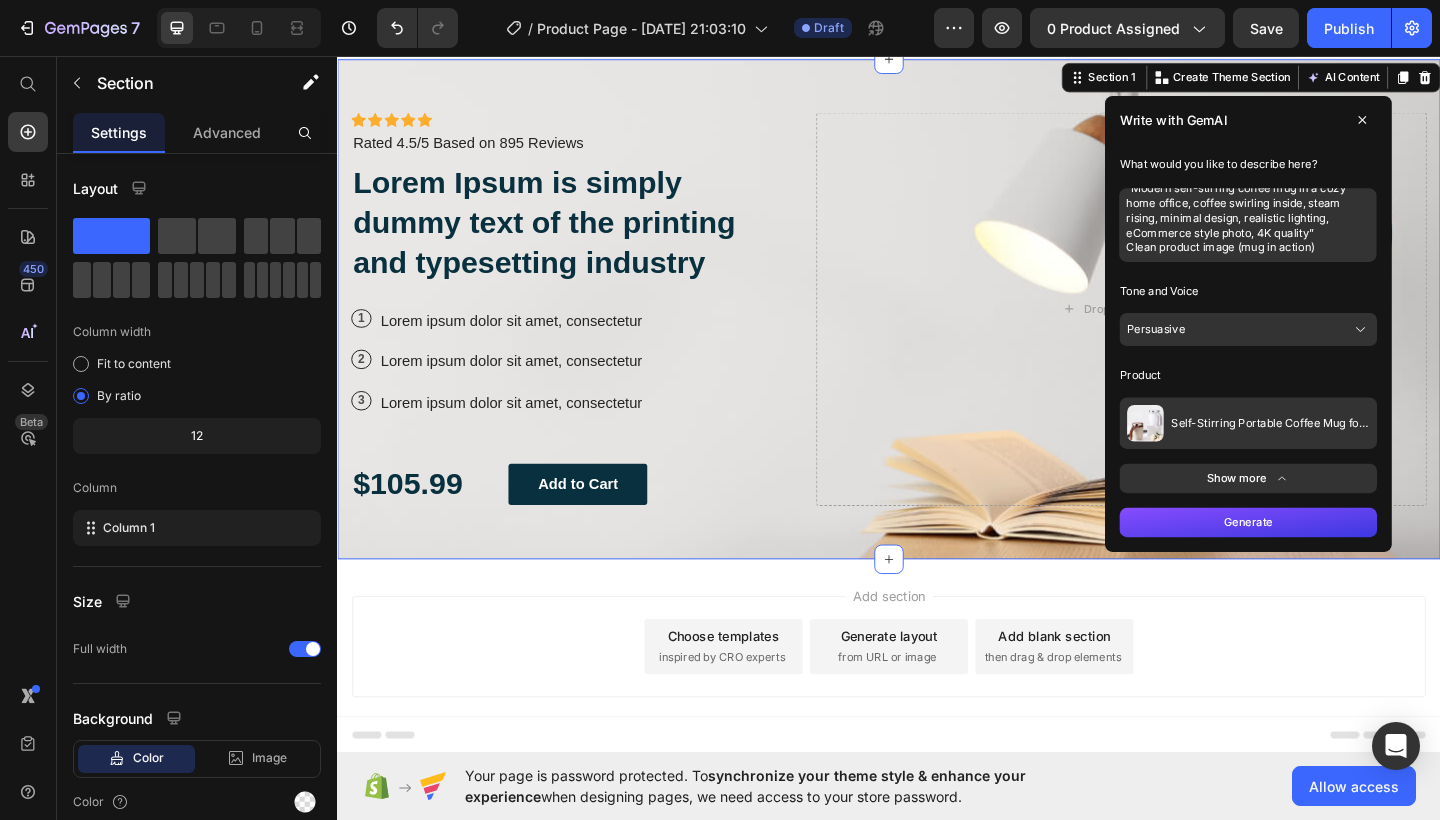 scroll, scrollTop: 16, scrollLeft: 0, axis: vertical 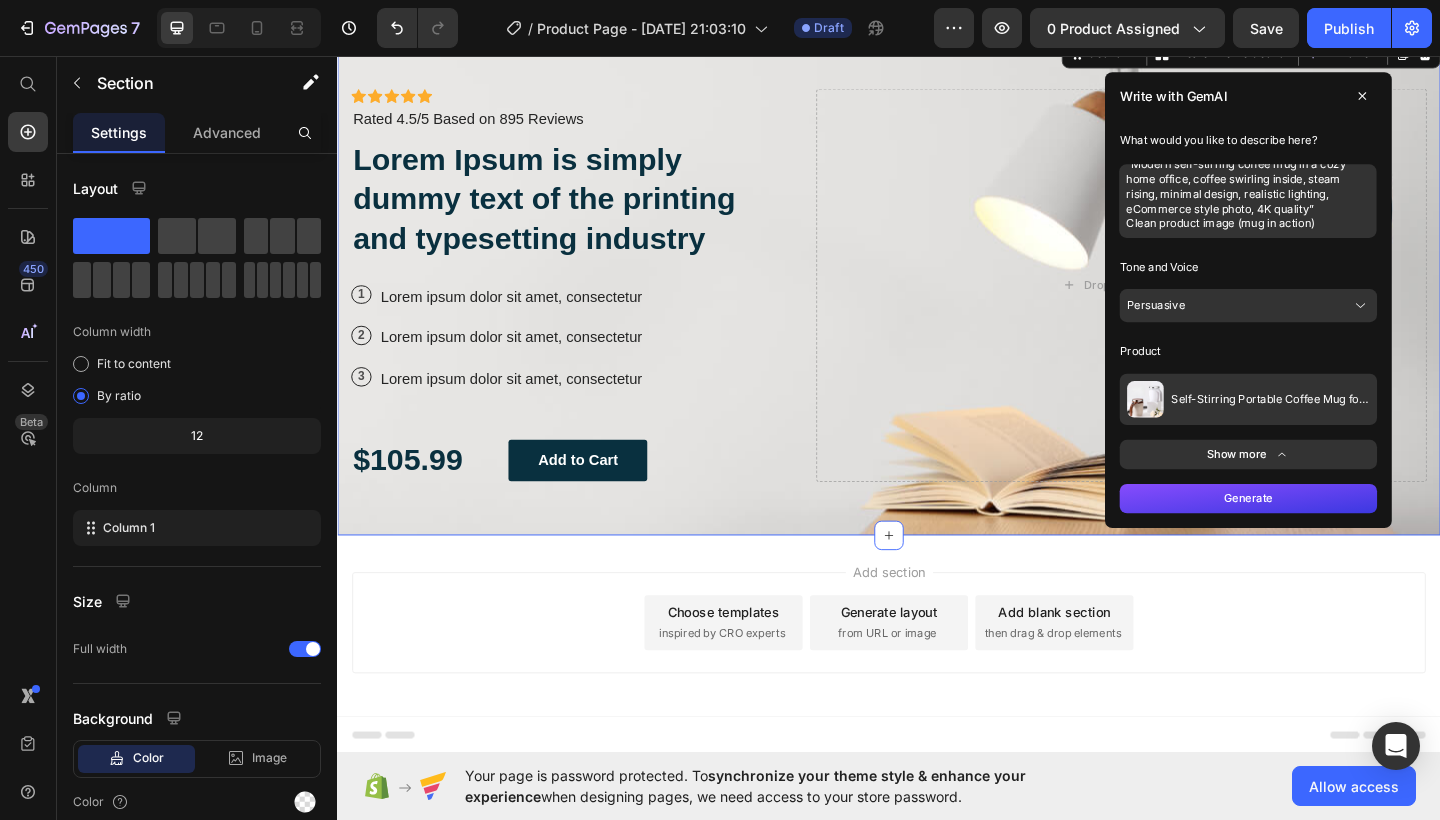click on "Generate" at bounding box center [1328, 538] 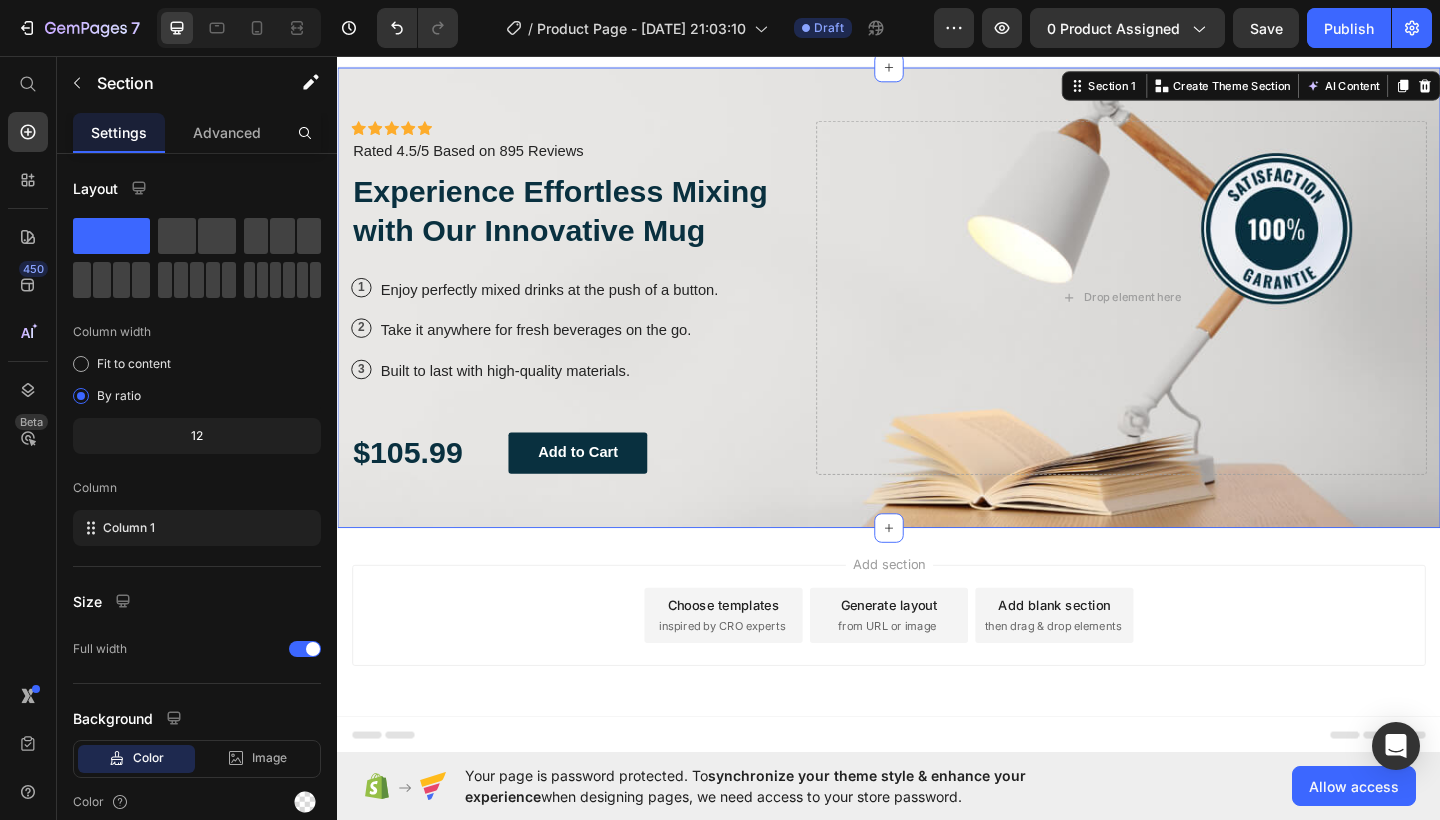 scroll, scrollTop: 19, scrollLeft: 0, axis: vertical 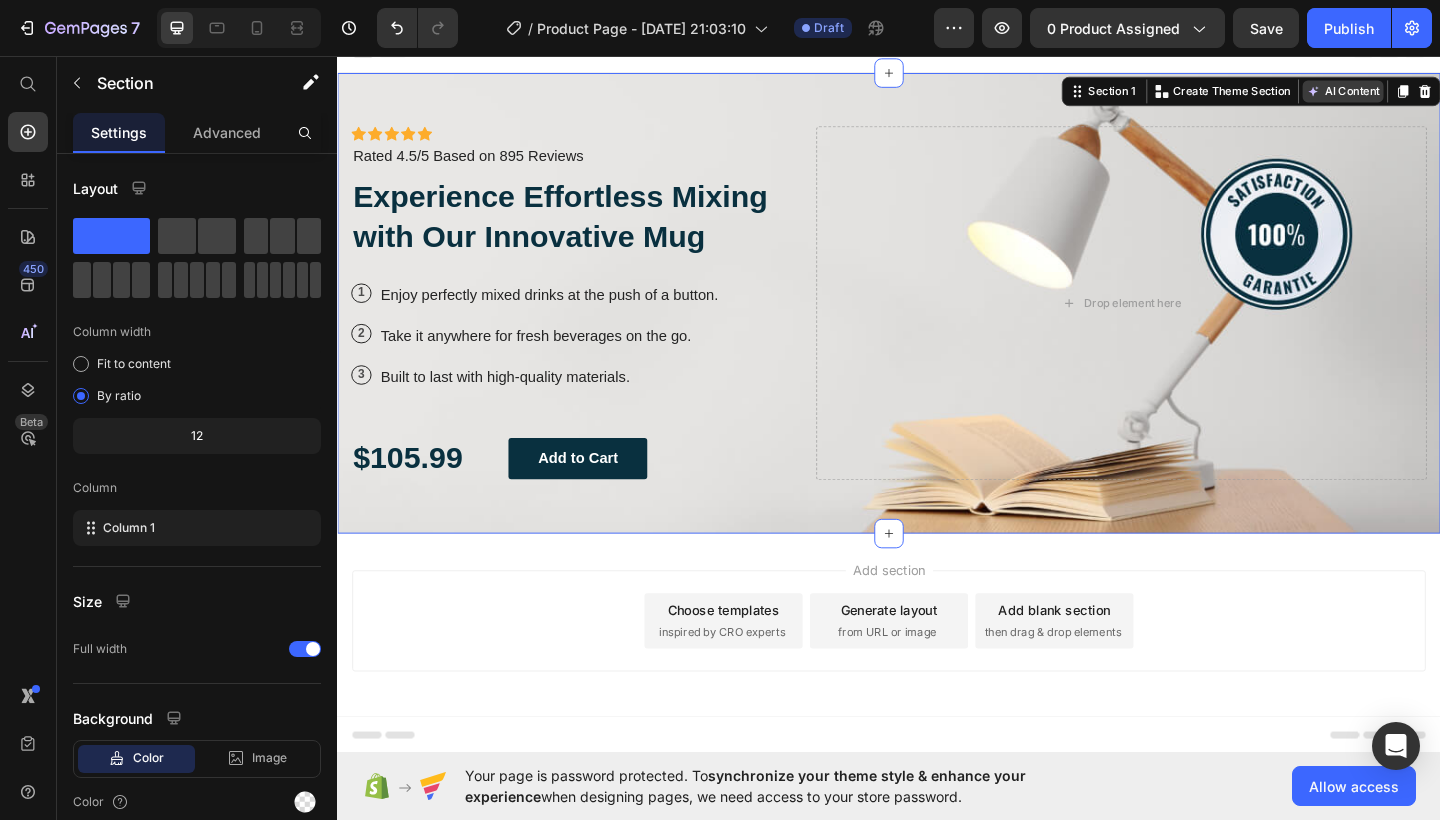 click on "AI Content" at bounding box center [1431, 95] 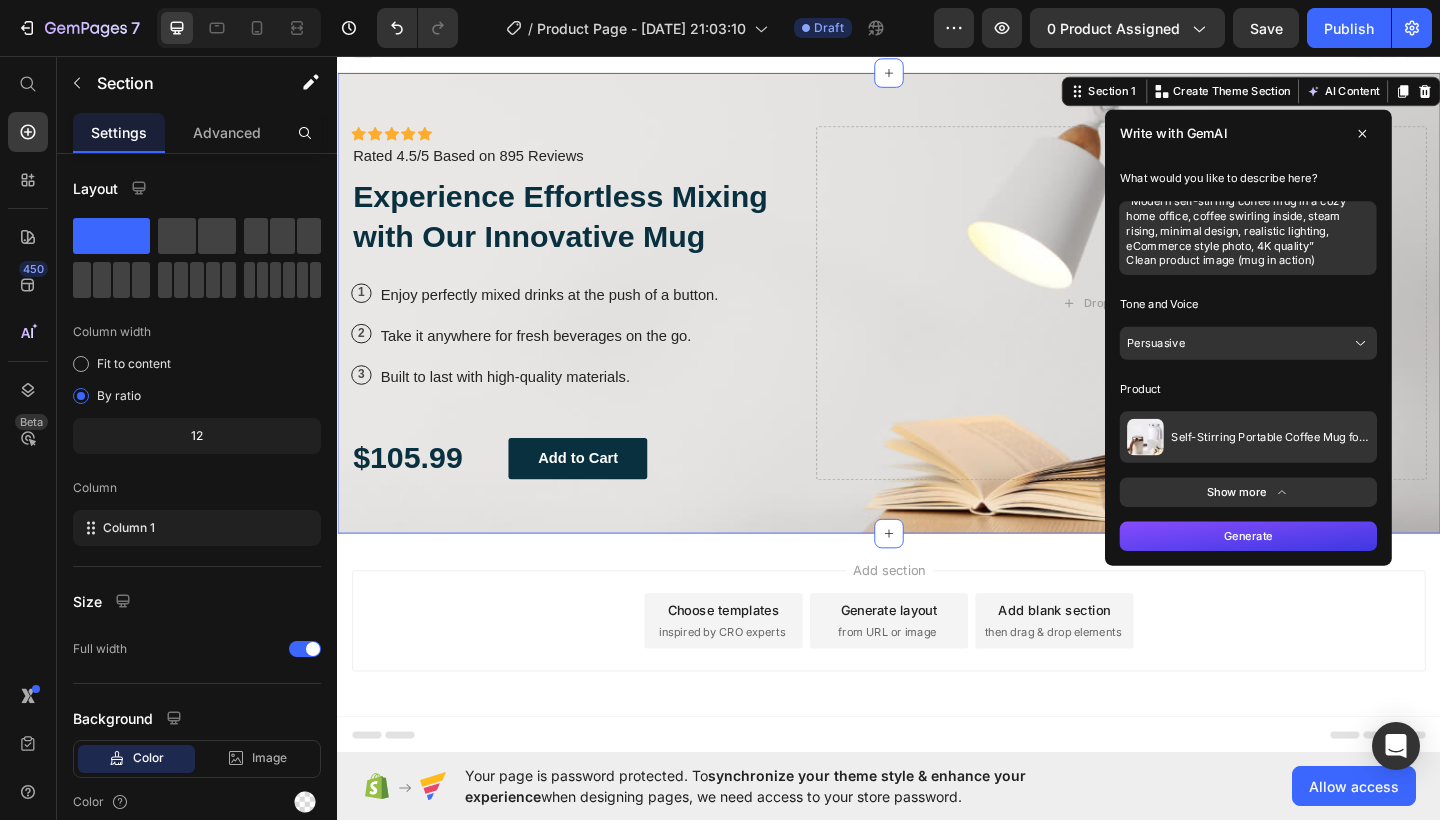 click on "Generate" at bounding box center [1328, 579] 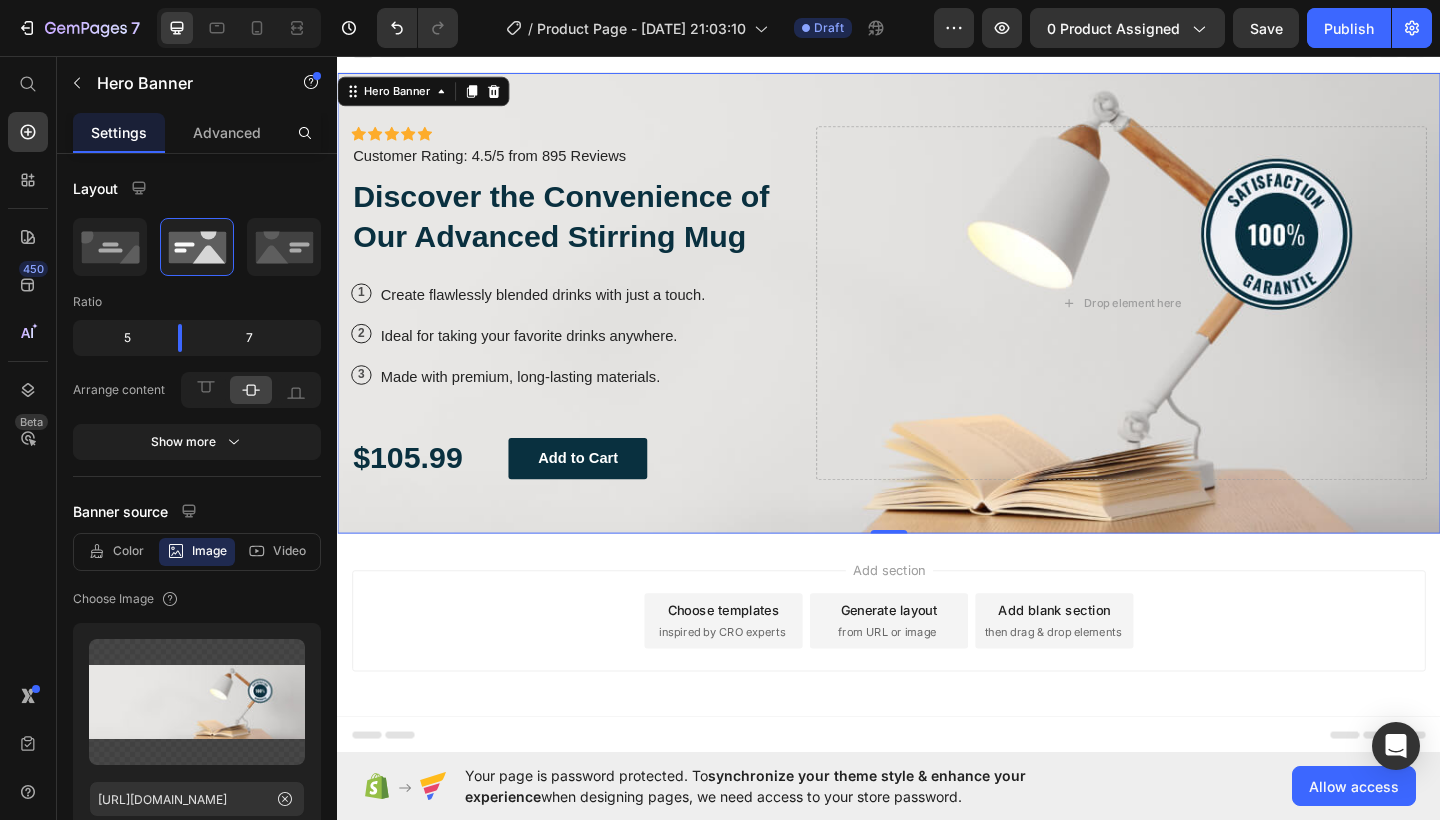 click on "Icon Icon Icon Icon Icon Icon List Icon Icon Icon Icon Icon Icon List Customer Rating: 4.5/5 from 895 Reviews Text Block Row Discover the Convenience of Our Advanced Stirring Mug Heading 1 Text Block Row Create flawlessly blended drinks with just a touch. Text Block Row 2 Text Block Row Ideal for taking your favorite drinks anywhere. Text Block Row 3 Text Block Row Made with premium, long-lasting materials. Text Block Row $105.99 Text Block Add to Cart Button Row" at bounding box center [589, 325] 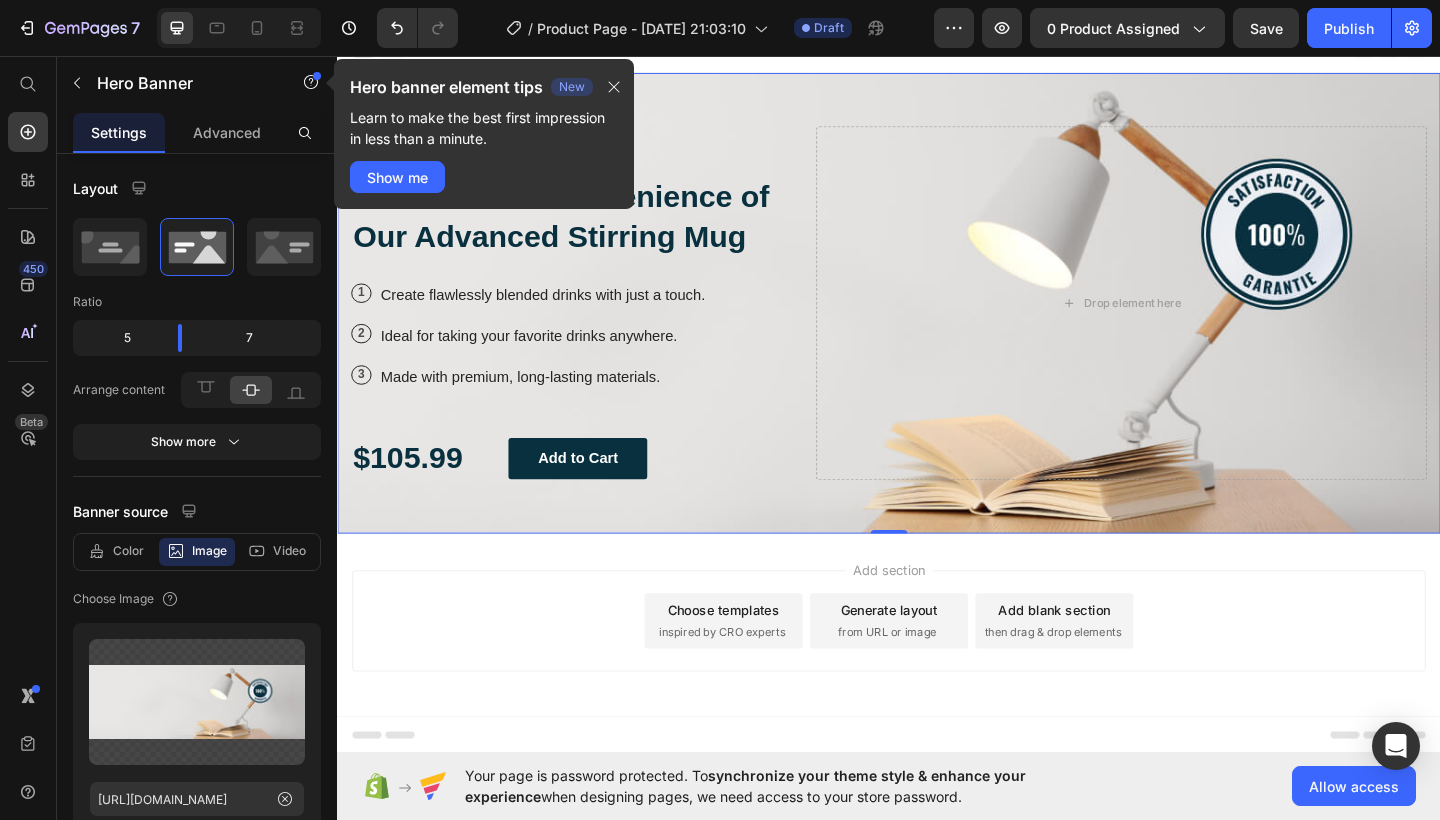 click on "Hero banner element tips New" at bounding box center (484, 87) 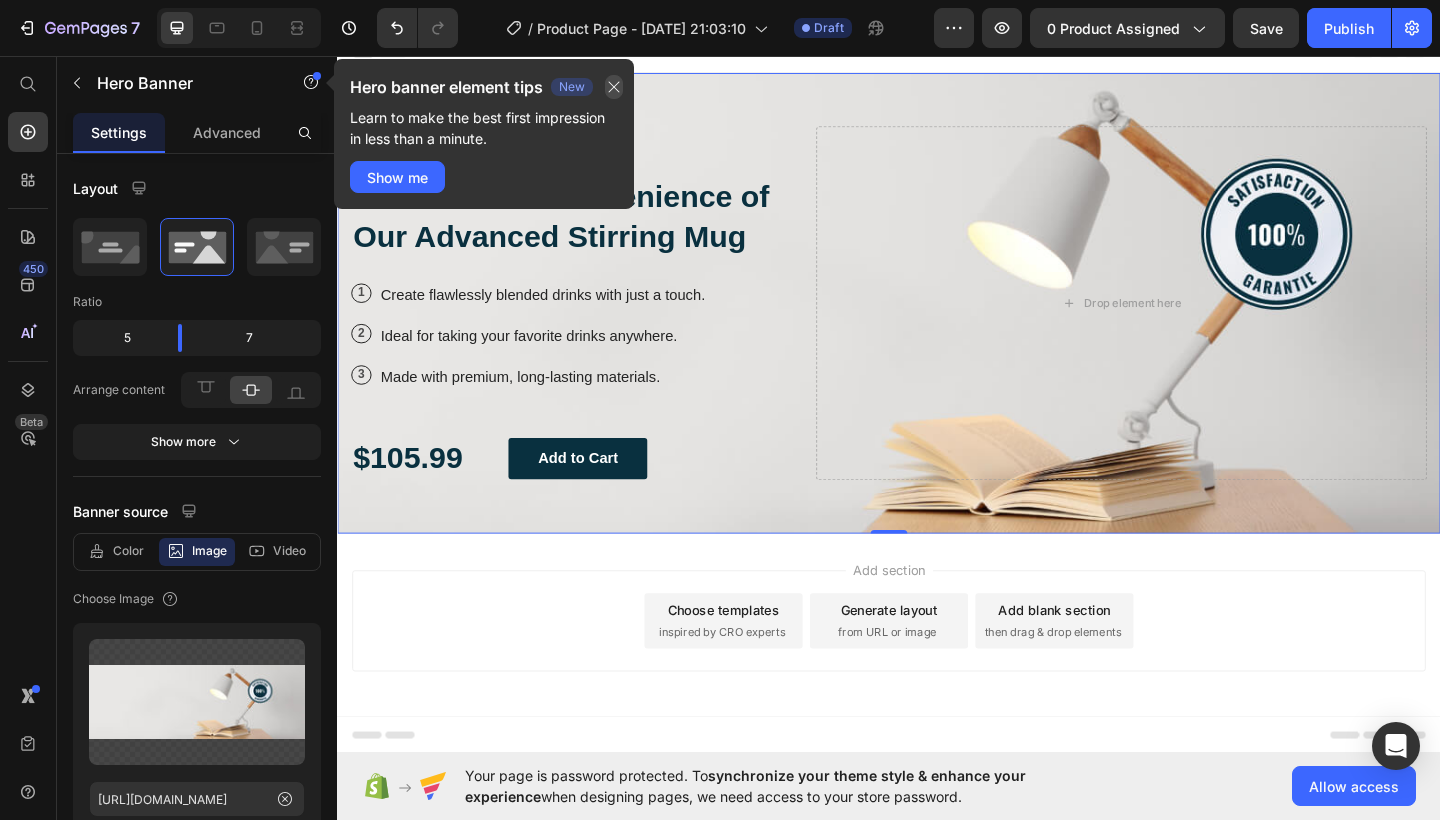 click 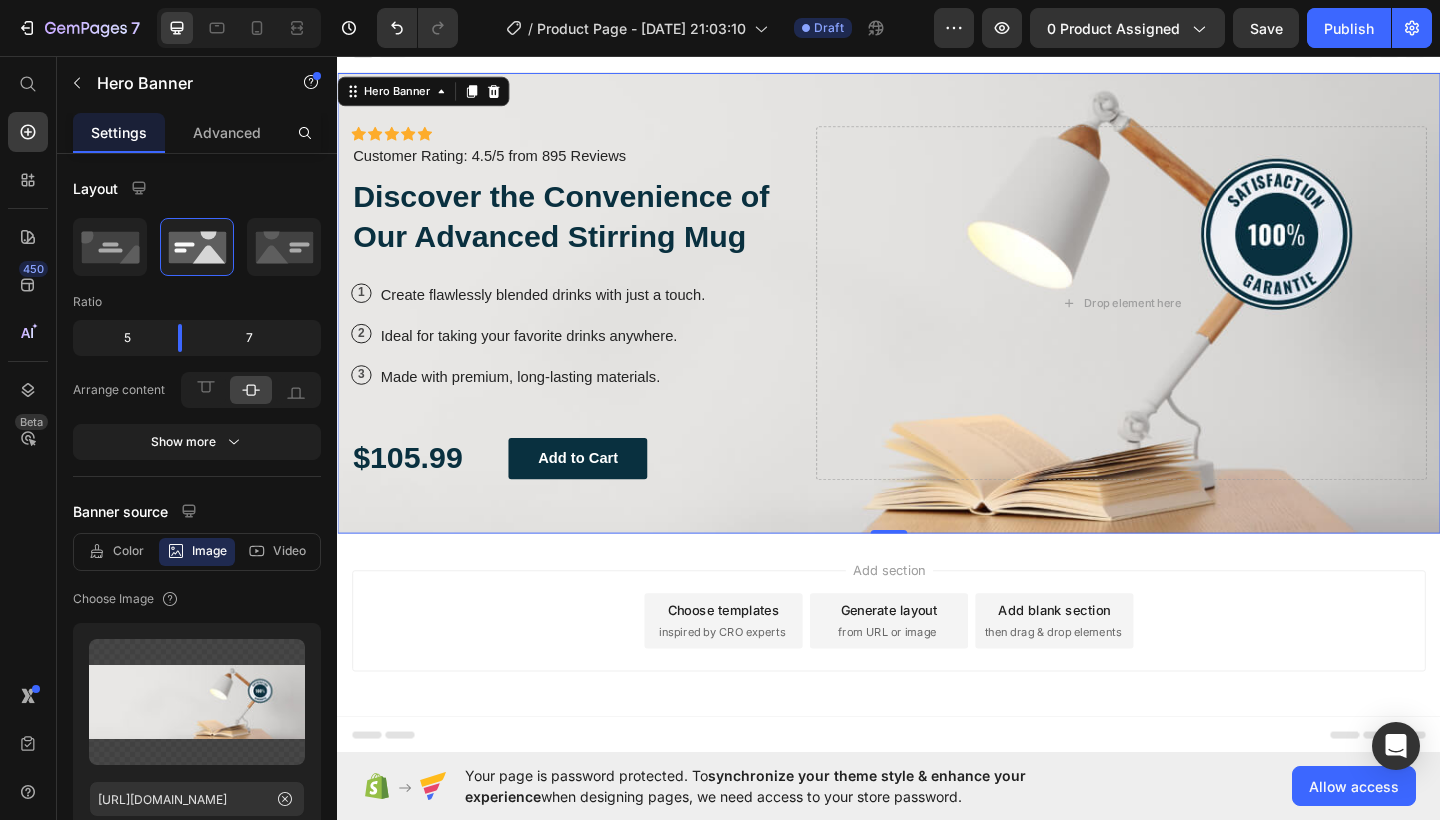 click on "Icon Icon Icon Icon Icon Icon List Icon Icon Icon Icon Icon Icon List Customer Rating: 4.5/5 from 895 Reviews Text Block Row Discover the Convenience of Our Advanced Stirring Mug Heading 1 Text Block Row Create flawlessly blended drinks with just a touch. Text Block Row 2 Text Block Row Ideal for taking your favorite drinks anywhere. Text Block Row 3 Text Block Row Made with premium, long-lasting materials. Text Block Row $105.99 Text Block Add to Cart Button Row
Drop element here" at bounding box center (937, 325) 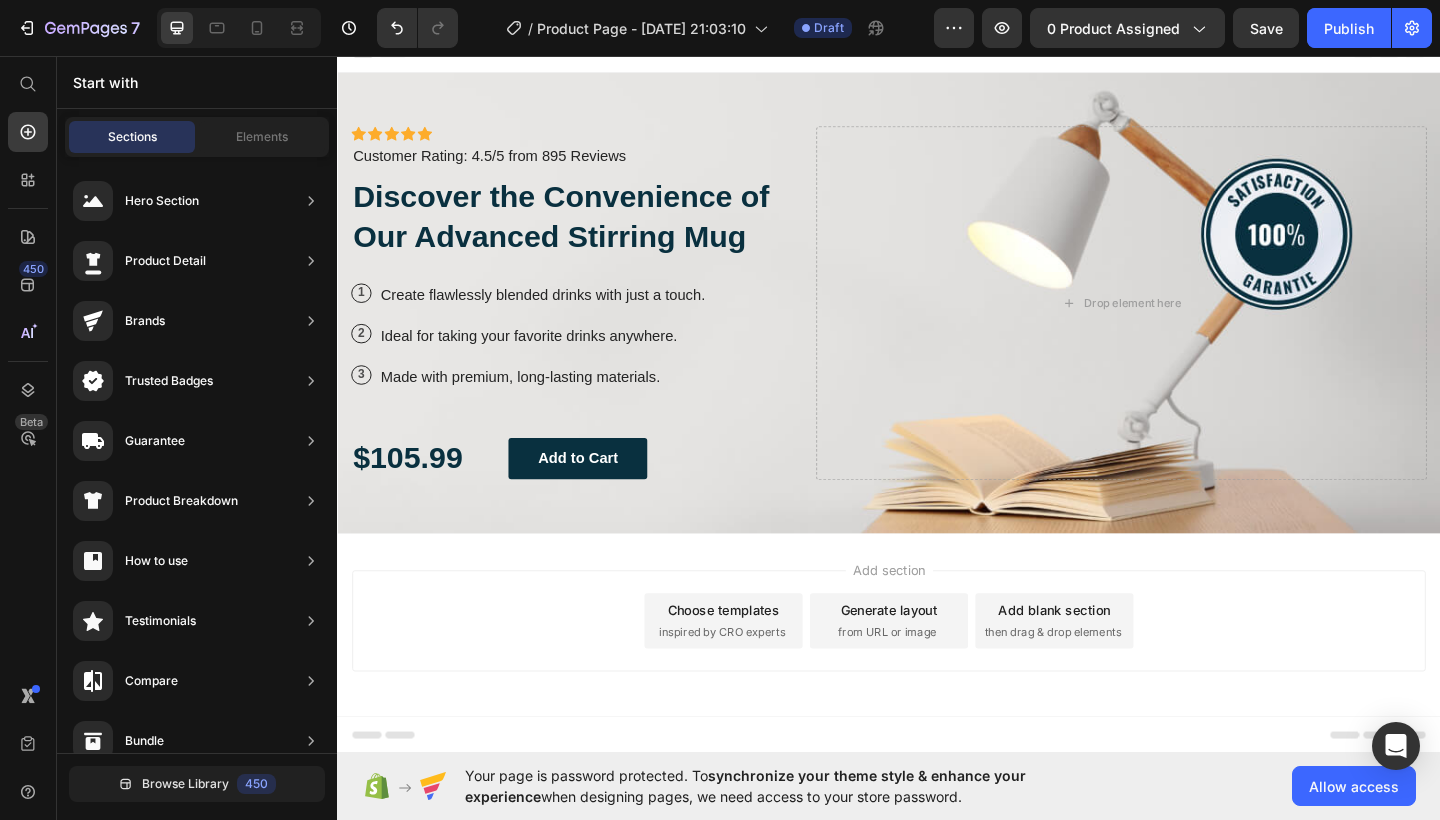 click on "Header" at bounding box center [937, 54] 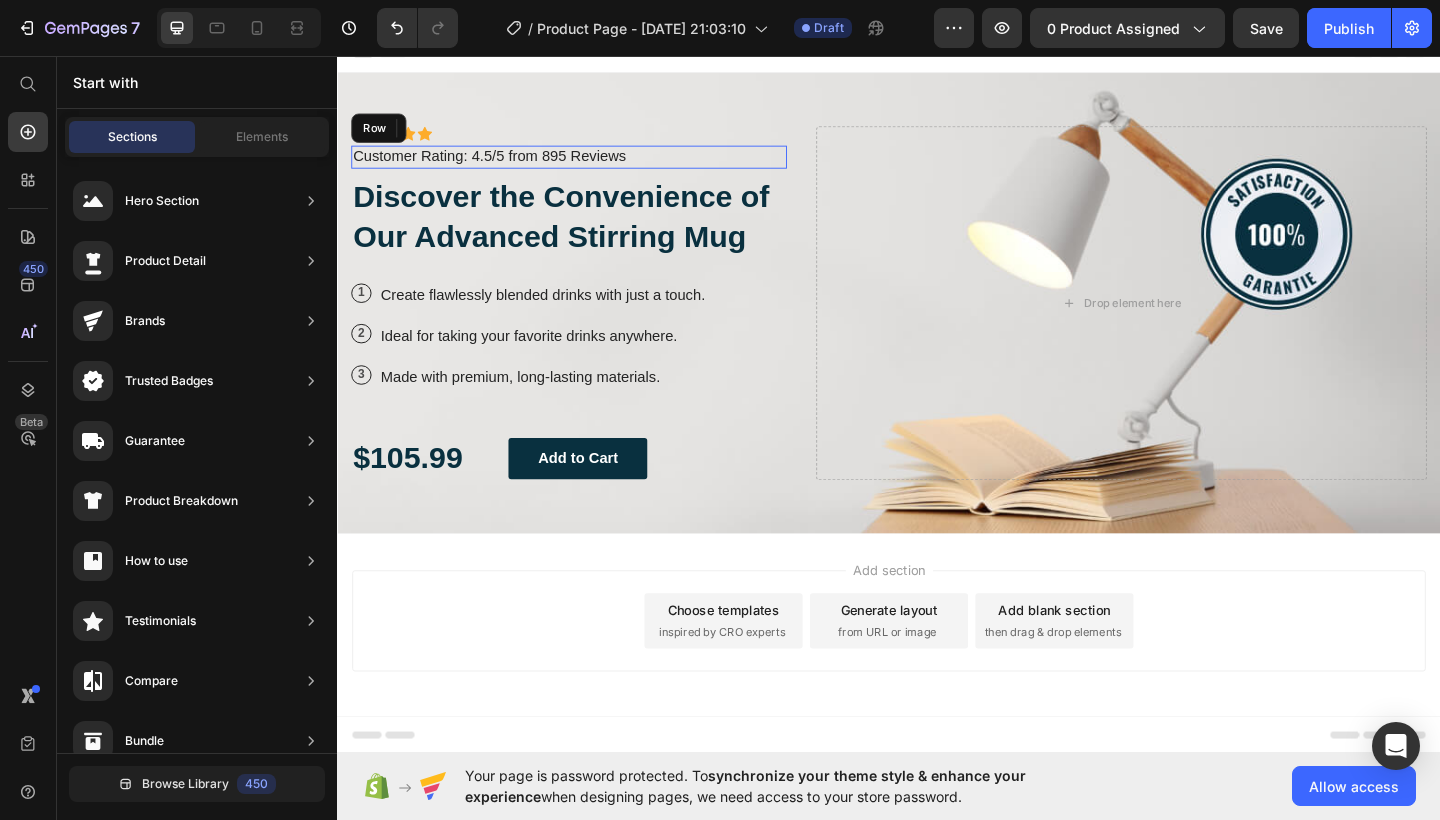 click on "Icon Icon Icon Icon Icon Icon List Customer Rating: 4.5/5 from 895 Reviews Text Block Row" at bounding box center [589, 166] 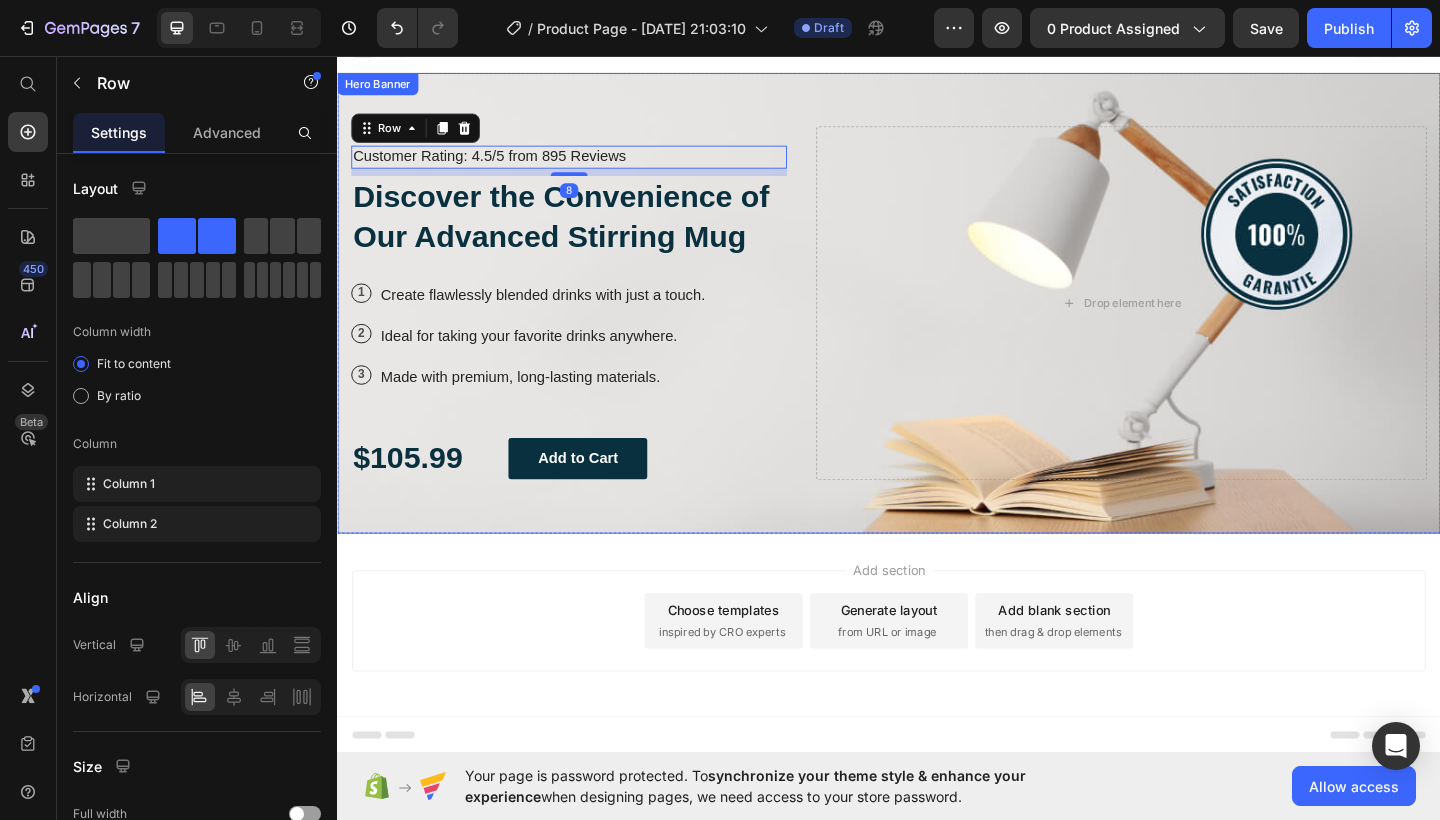 click on "Icon Icon Icon Icon Icon Icon List Icon Icon Icon Icon Icon Icon List Customer Rating: 4.5/5 from 895 Reviews Text Block Row   8 Discover the Convenience of Our Advanced Stirring Mug Heading 1 Text Block Row Create flawlessly blended drinks with just a touch. Text Block Row 2 Text Block Row Ideal for taking your favorite drinks anywhere. Text Block Row 3 Text Block Row Made with premium, long-lasting materials. Text Block Row $105.99 Text Block Add to Cart Button Row
Drop element here" at bounding box center [937, 325] 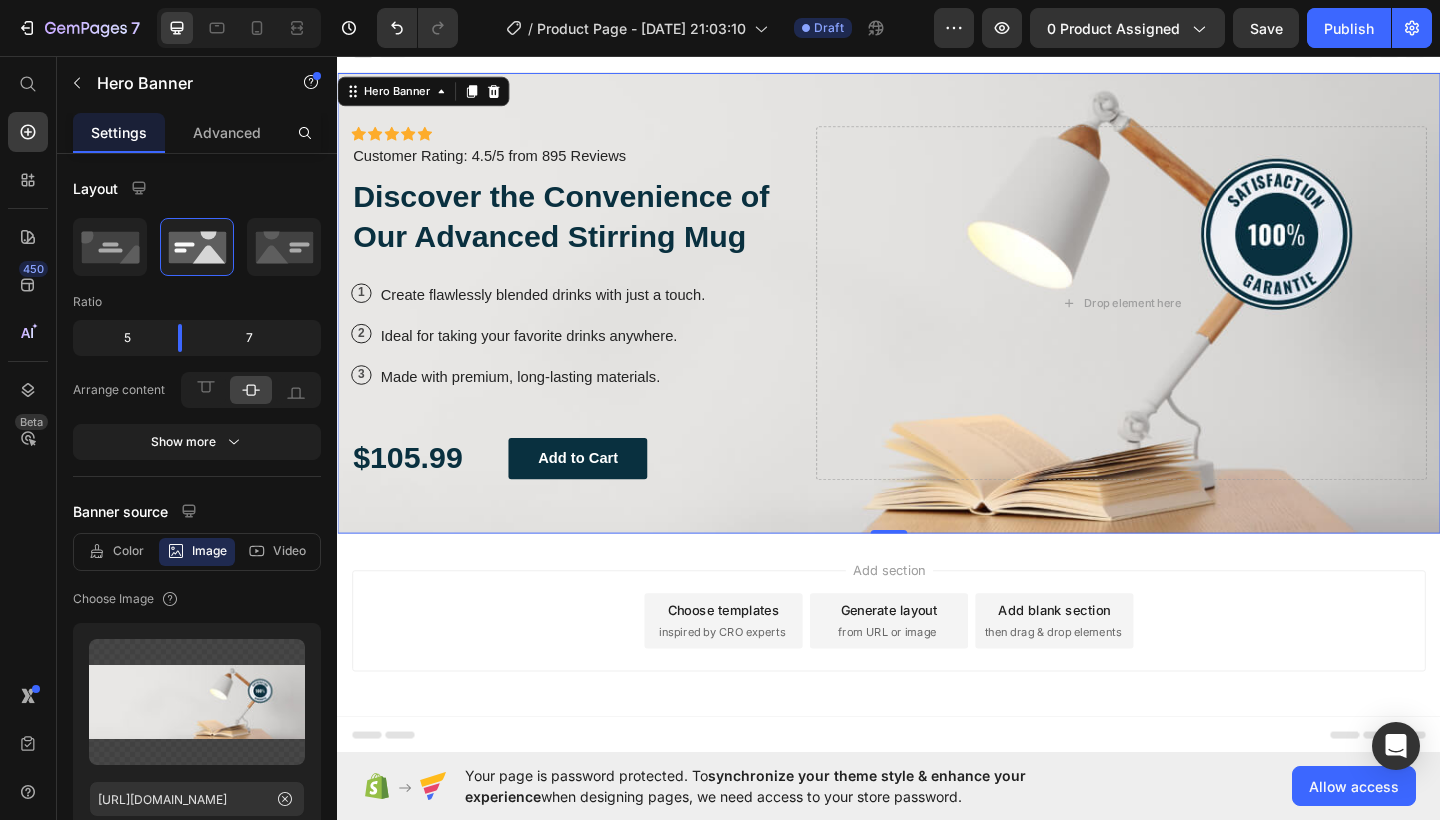 click on "Icon Icon Icon Icon Icon Icon List Icon Icon Icon Icon Icon Icon List Customer Rating: 4.5/5 from 895 Reviews Text Block Row Discover the Convenience of Our Advanced Stirring Mug Heading 1 Text Block Row Create flawlessly blended drinks with just a touch. Text Block Row 2 Text Block Row Ideal for taking your favorite drinks anywhere. Text Block Row 3 Text Block Row Made with premium, long-lasting materials. Text Block Row $105.99 Text Block Add to Cart Button Row
Drop element here" at bounding box center (937, 325) 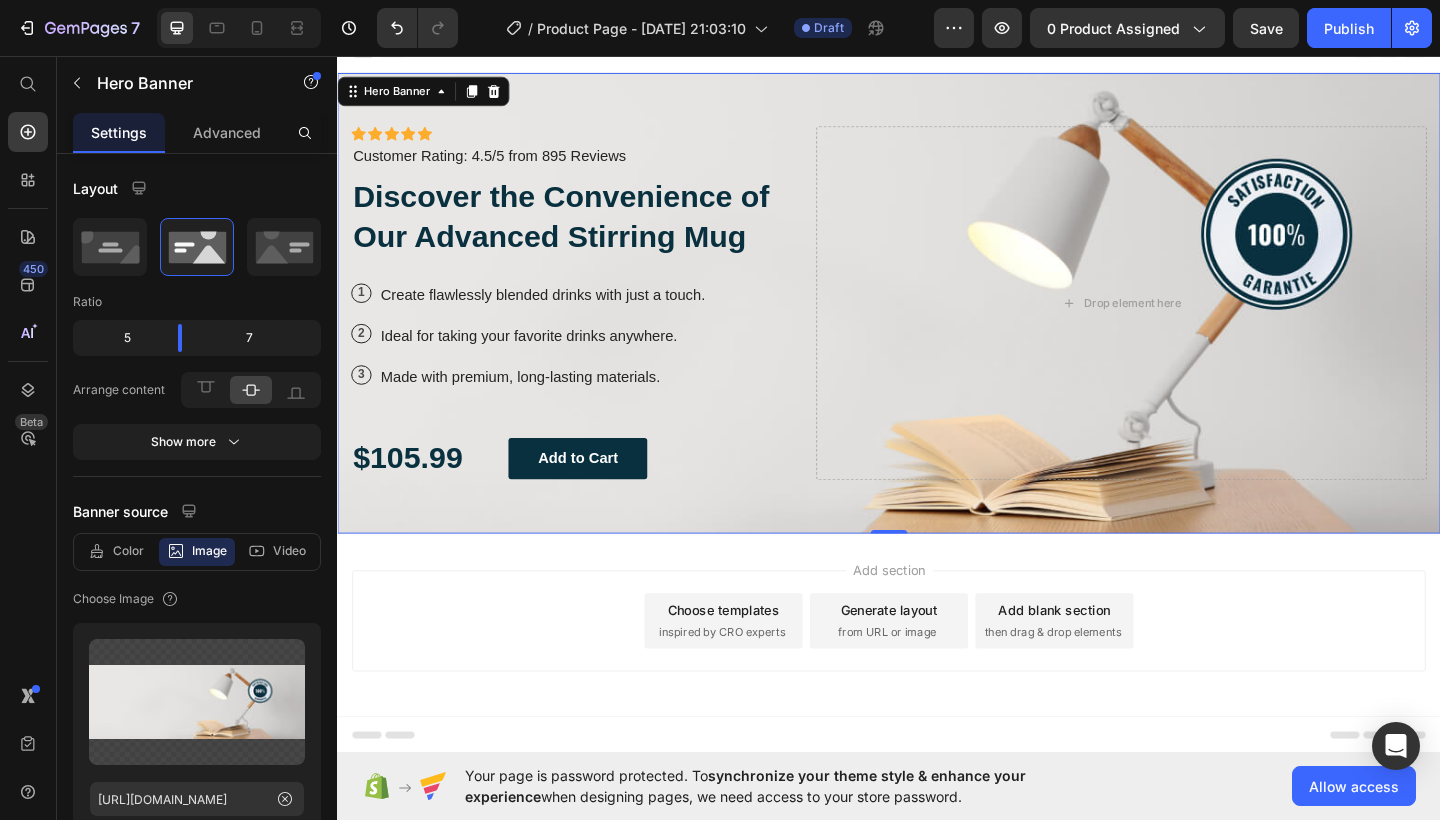 click on "Hero Banner" at bounding box center (430, 95) 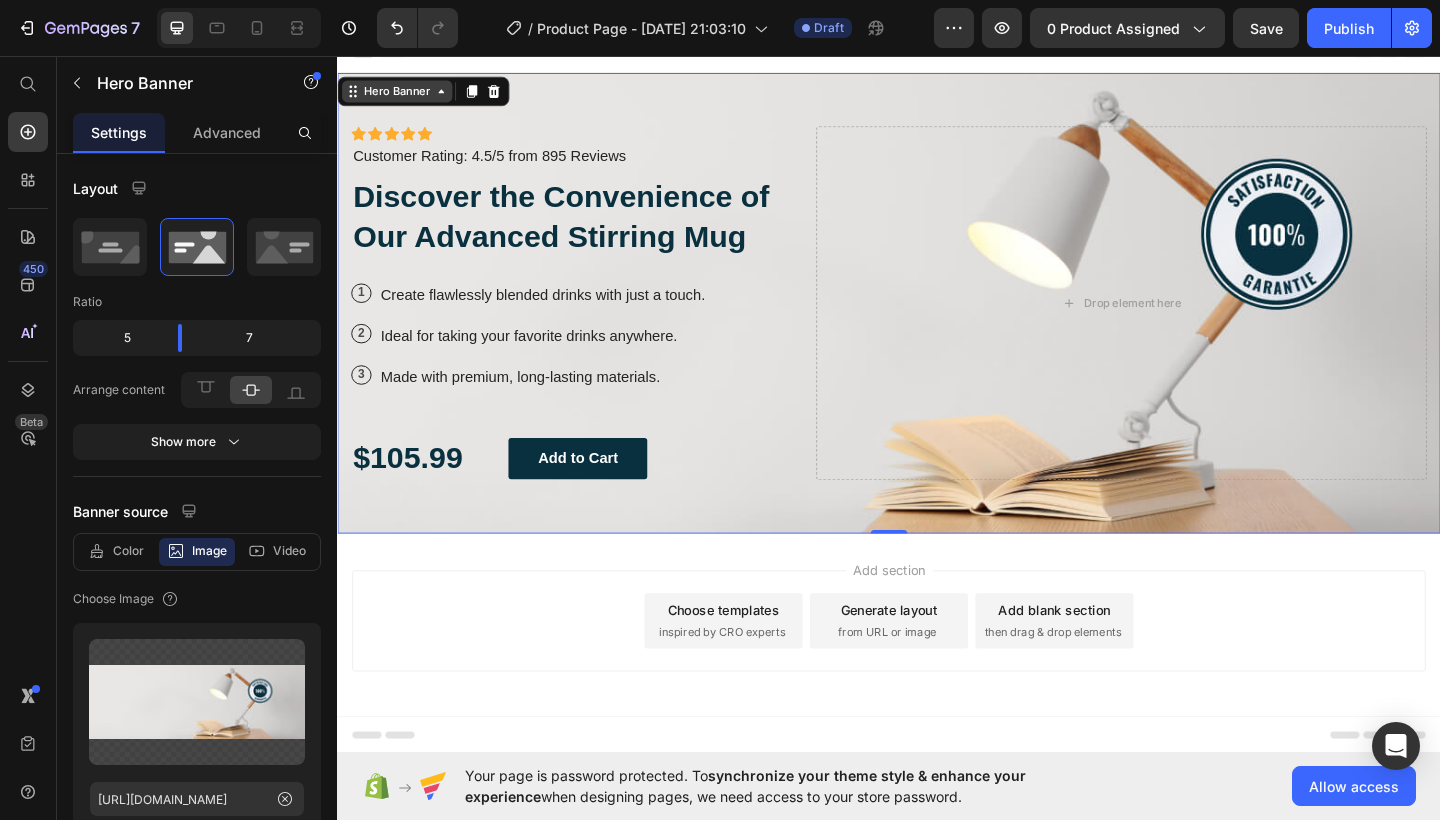 click on "Hero Banner" at bounding box center [402, 95] 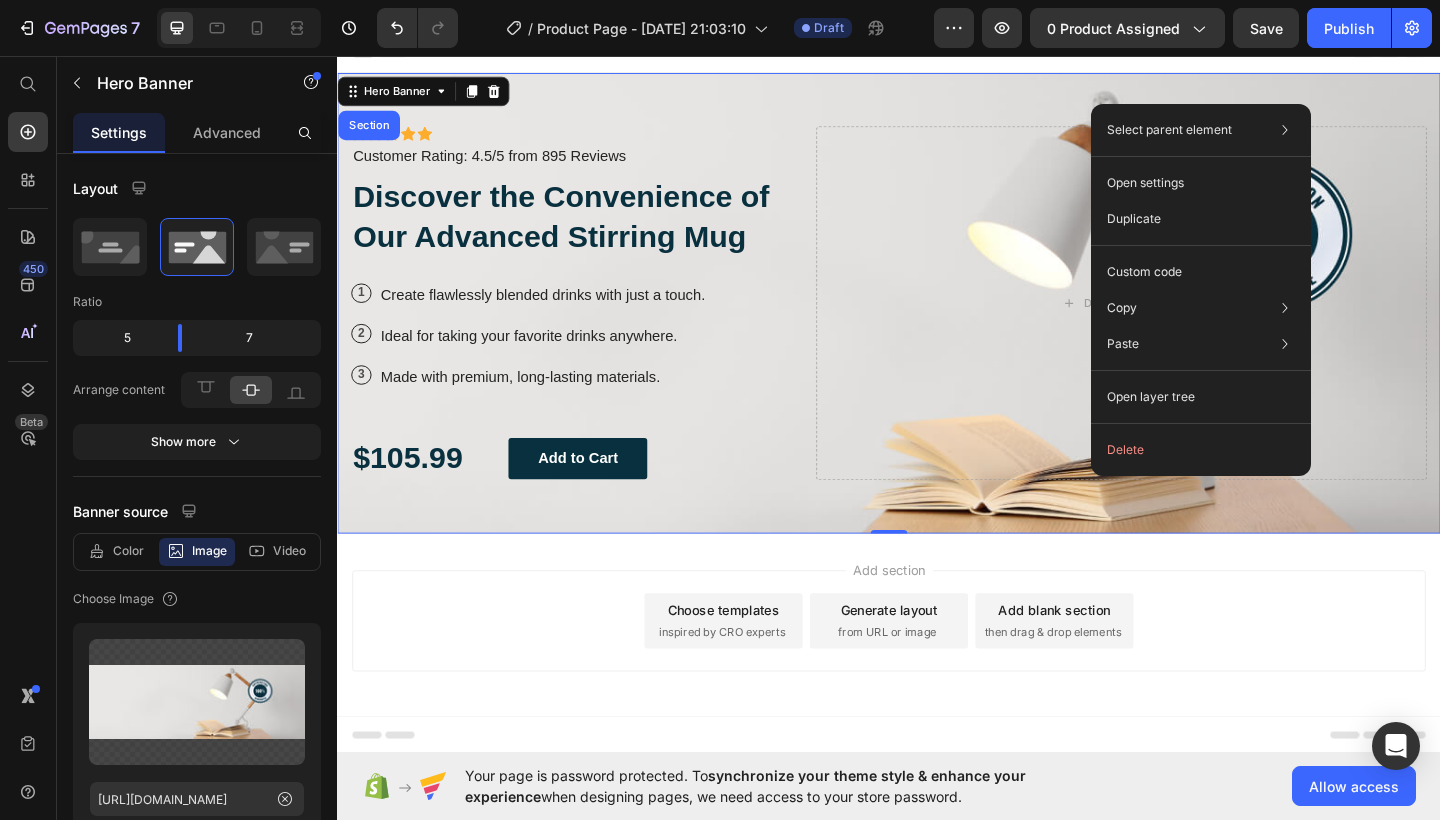 click on "Icon Icon Icon Icon Icon Icon List Icon Icon Icon Icon Icon Icon List Customer Rating: 4.5/5 from 895 Reviews Text Block Row Discover the Convenience of Our Advanced Stirring Mug Heading 1 Text Block Row Create flawlessly blended drinks with just a touch. Text Block Row 2 Text Block Row Ideal for taking your favorite drinks anywhere. Text Block Row 3 Text Block Row Made with premium, long-lasting materials. Text Block Row $105.99 Text Block Add to Cart Button Row
Drop element here" at bounding box center (937, 325) 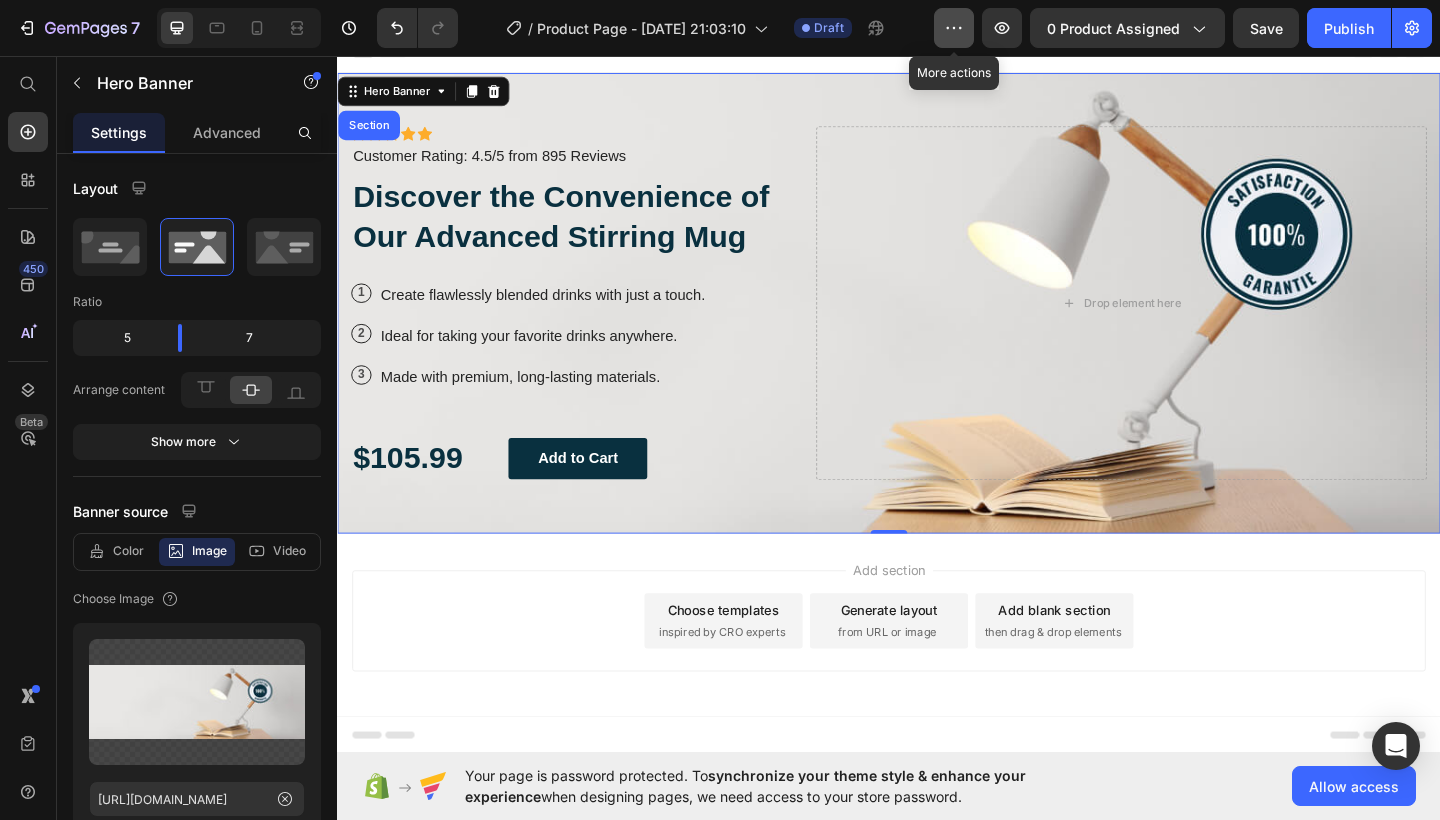 click 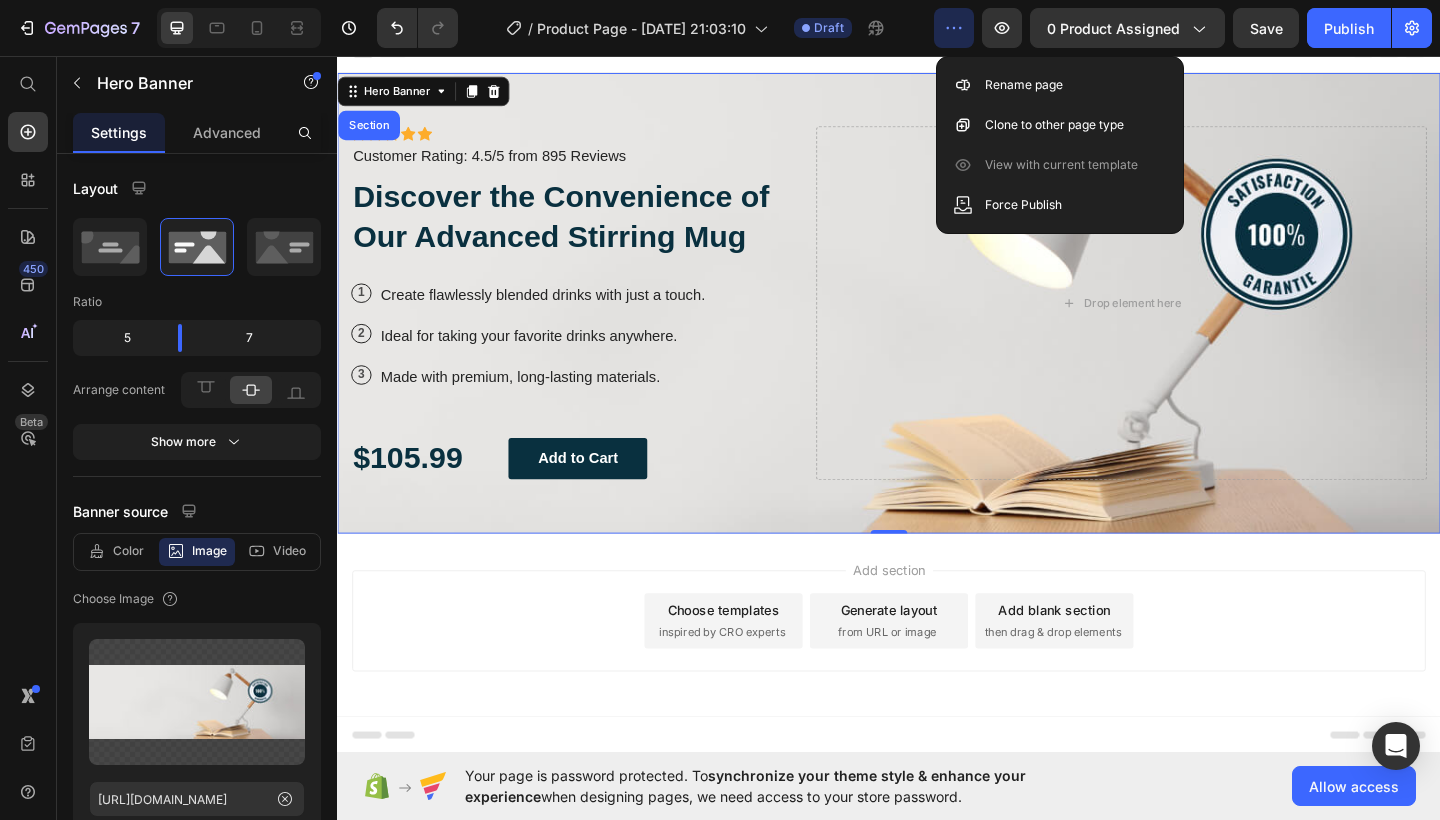 click on "Icon Icon Icon Icon Icon Icon List Icon Icon Icon Icon Icon Icon List Customer Rating: 4.5/5 from 895 Reviews Text Block Row Discover the Convenience of Our Advanced Stirring Mug Heading 1 Text Block Row Create flawlessly blended drinks with just a touch. Text Block Row 2 Text Block Row Ideal for taking your favorite drinks anywhere. Text Block Row 3 Text Block Row Made with premium, long-lasting materials. Text Block Row $105.99 Text Block Add to Cart Button Row
Drop element here" at bounding box center [937, 325] 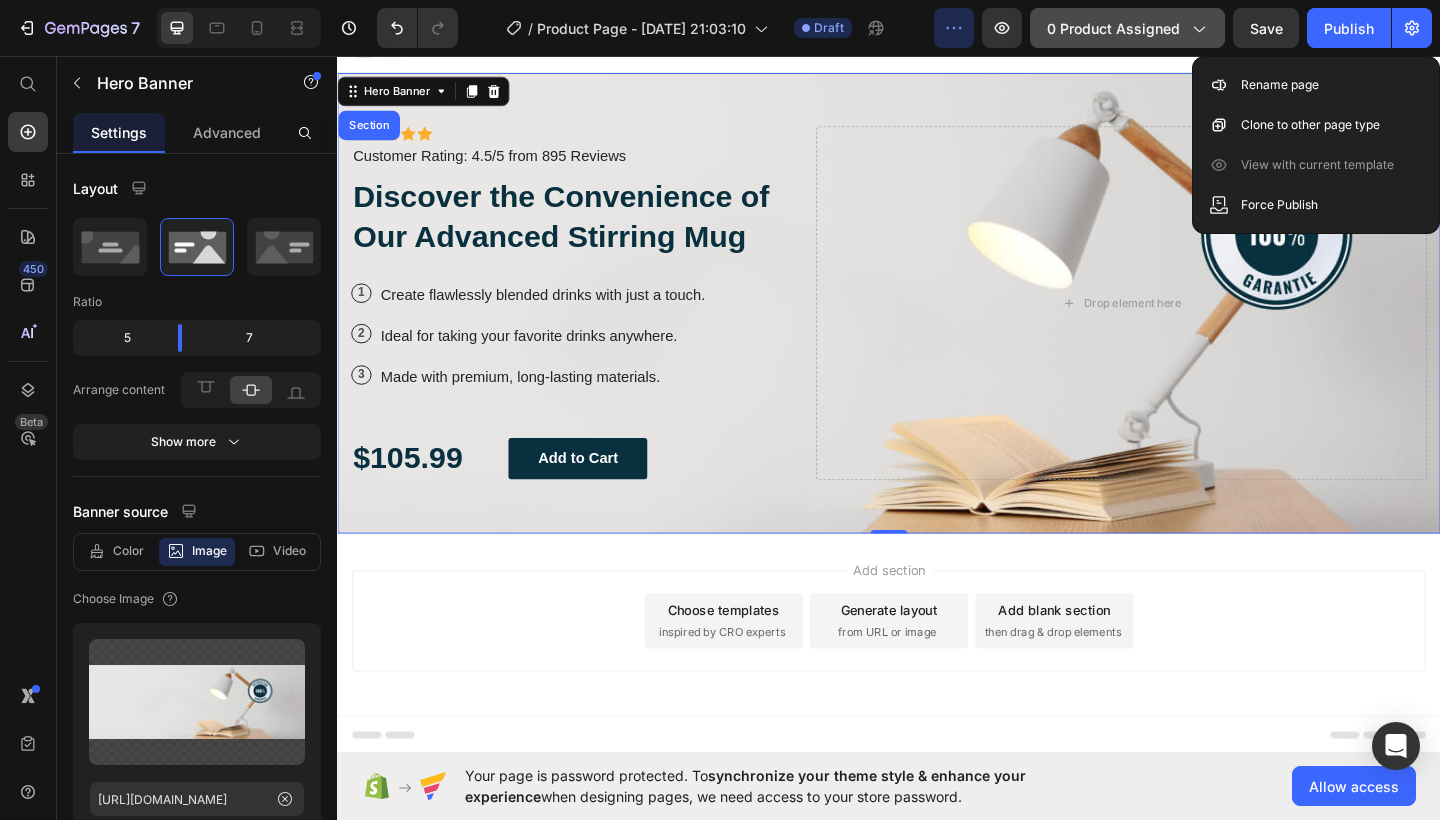 click 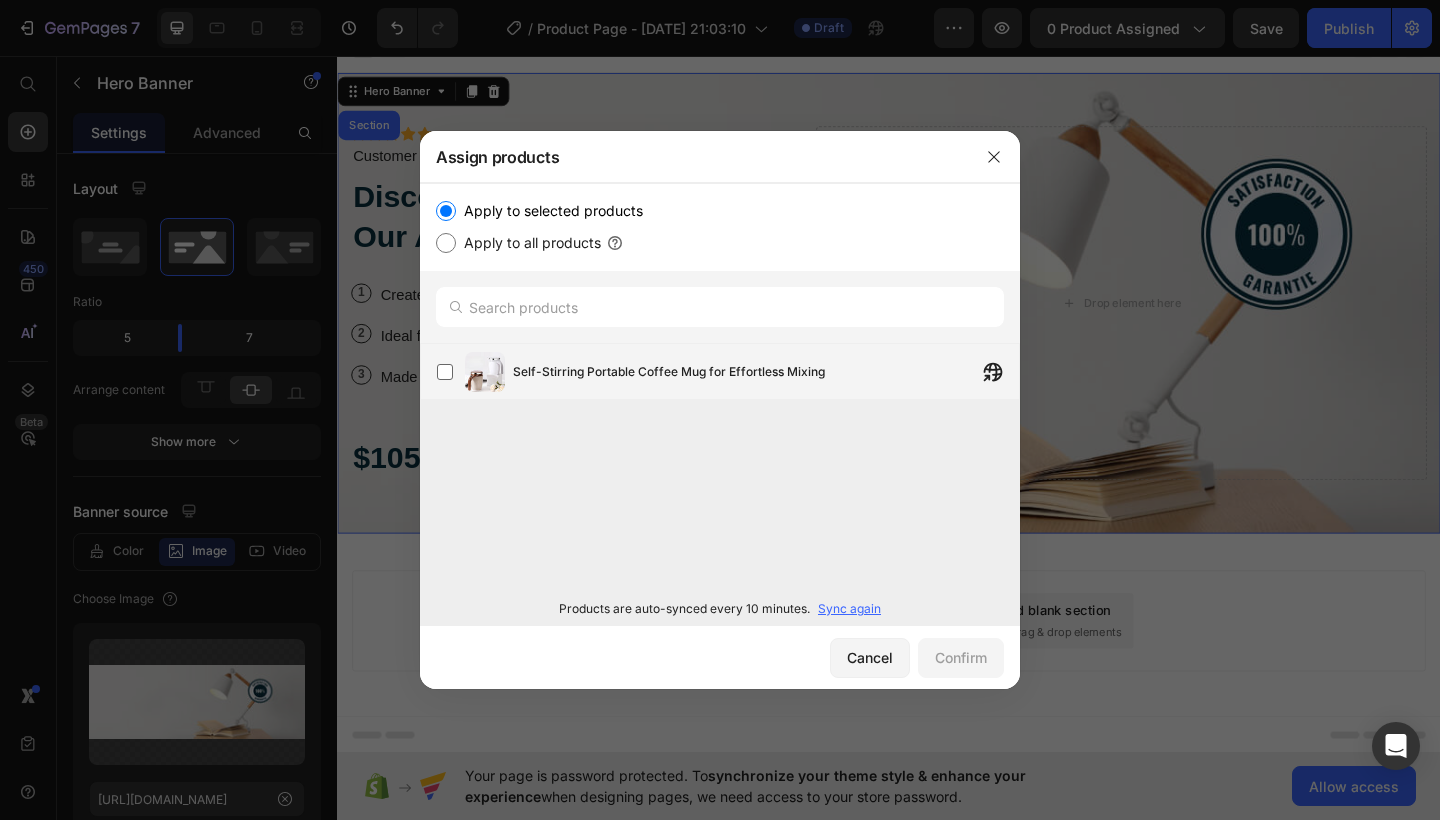 click on "Self-Stirring Portable Coffee Mug for Effortless Mixing" at bounding box center [669, 372] 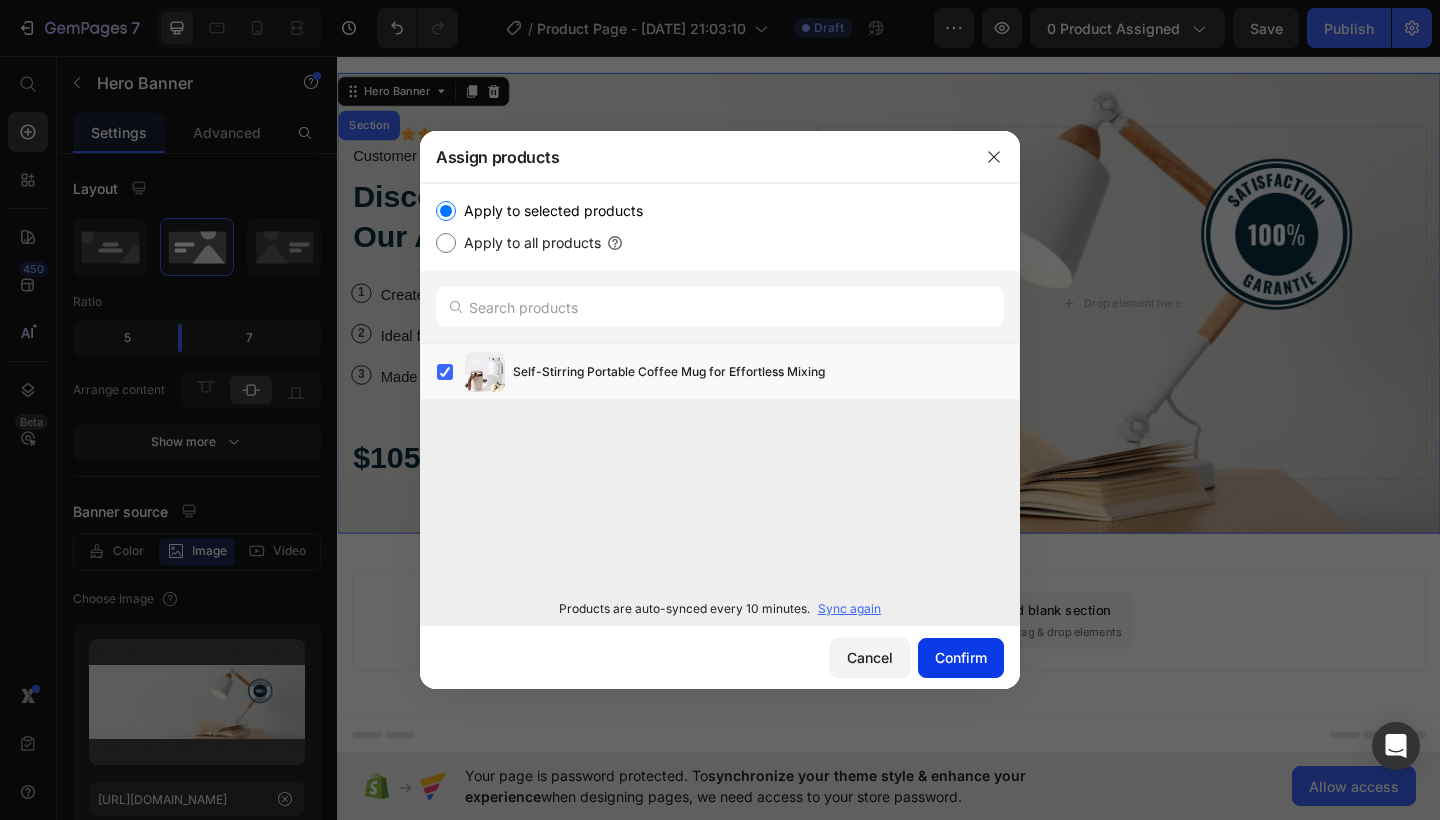 click on "Confirm" at bounding box center (961, 657) 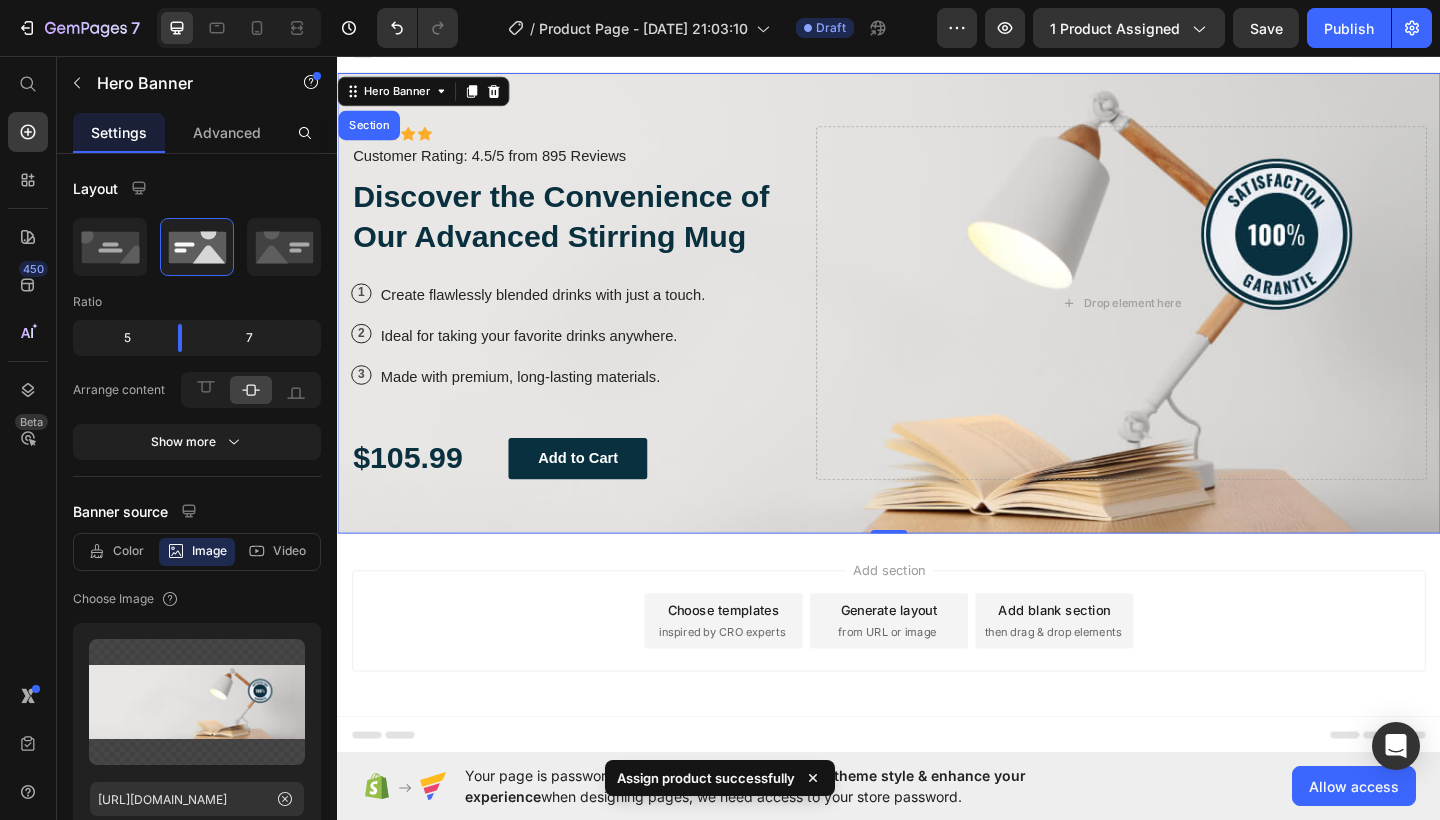 click on "Icon Icon Icon Icon Icon Icon List Icon Icon Icon Icon Icon Icon List Customer Rating: 4.5/5 from 895 Reviews Text Block Row Discover the Convenience of Our Advanced Stirring Mug Heading 1 Text Block Row Create flawlessly blended drinks with just a touch. Text Block Row 2 Text Block Row Ideal for taking your favorite drinks anywhere. Text Block Row 3 Text Block Row Made with premium, long-lasting materials. Text Block Row $105.99 Text Block Add to Cart Button Row
Drop element here" at bounding box center [937, 325] 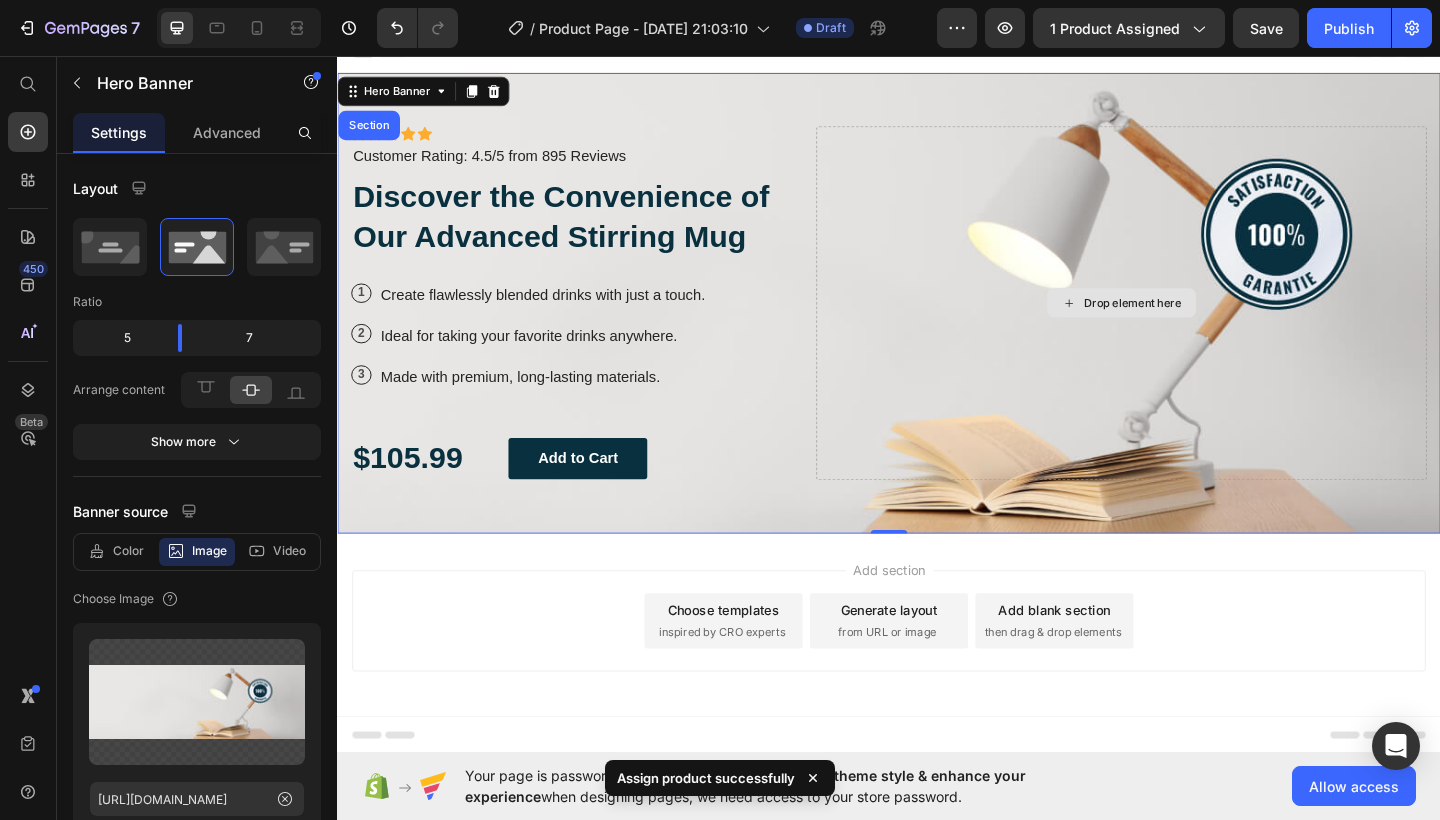 click on "Drop element here" at bounding box center [1190, 325] 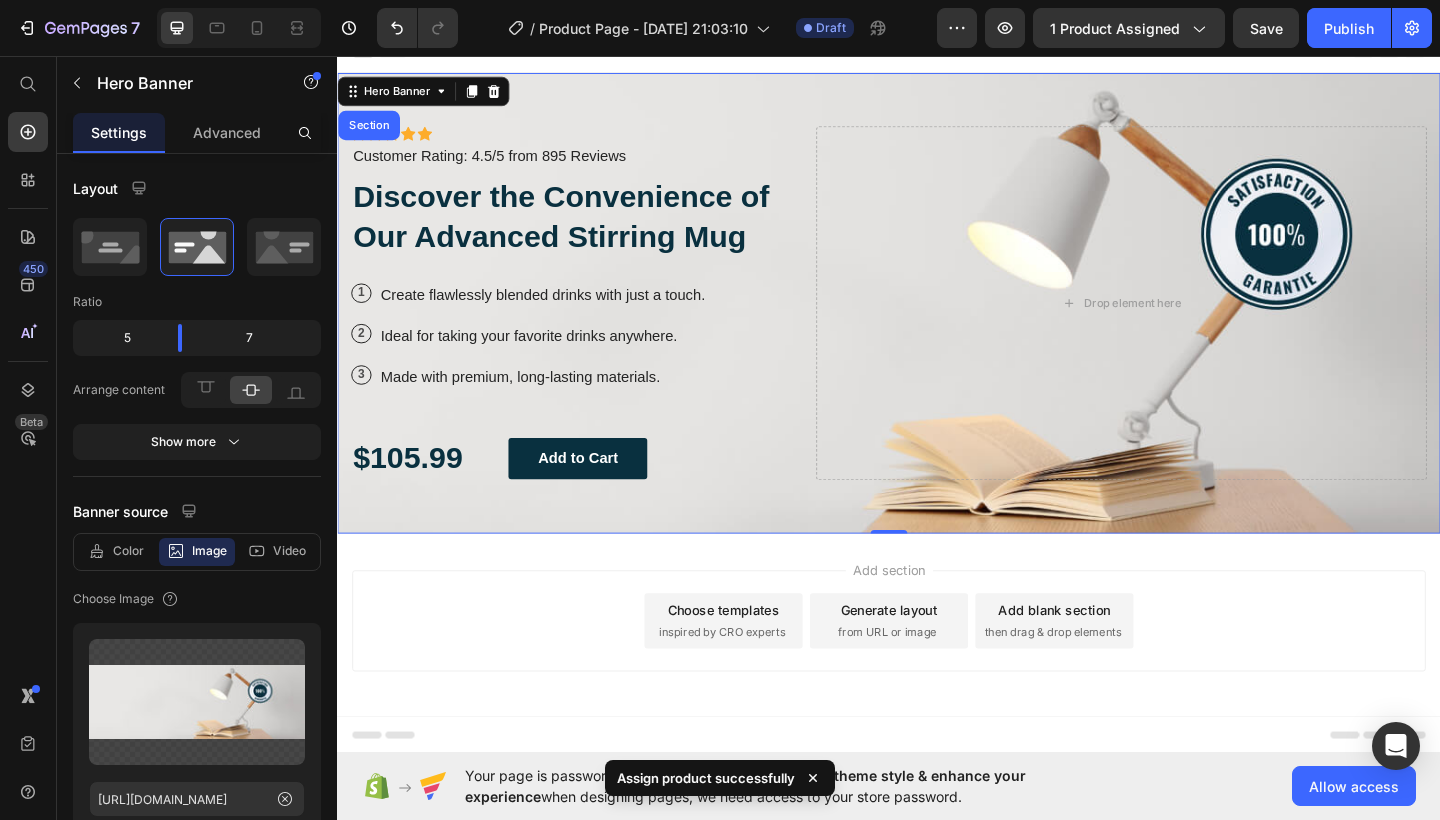 click on "from URL or image" at bounding box center [935, 683] 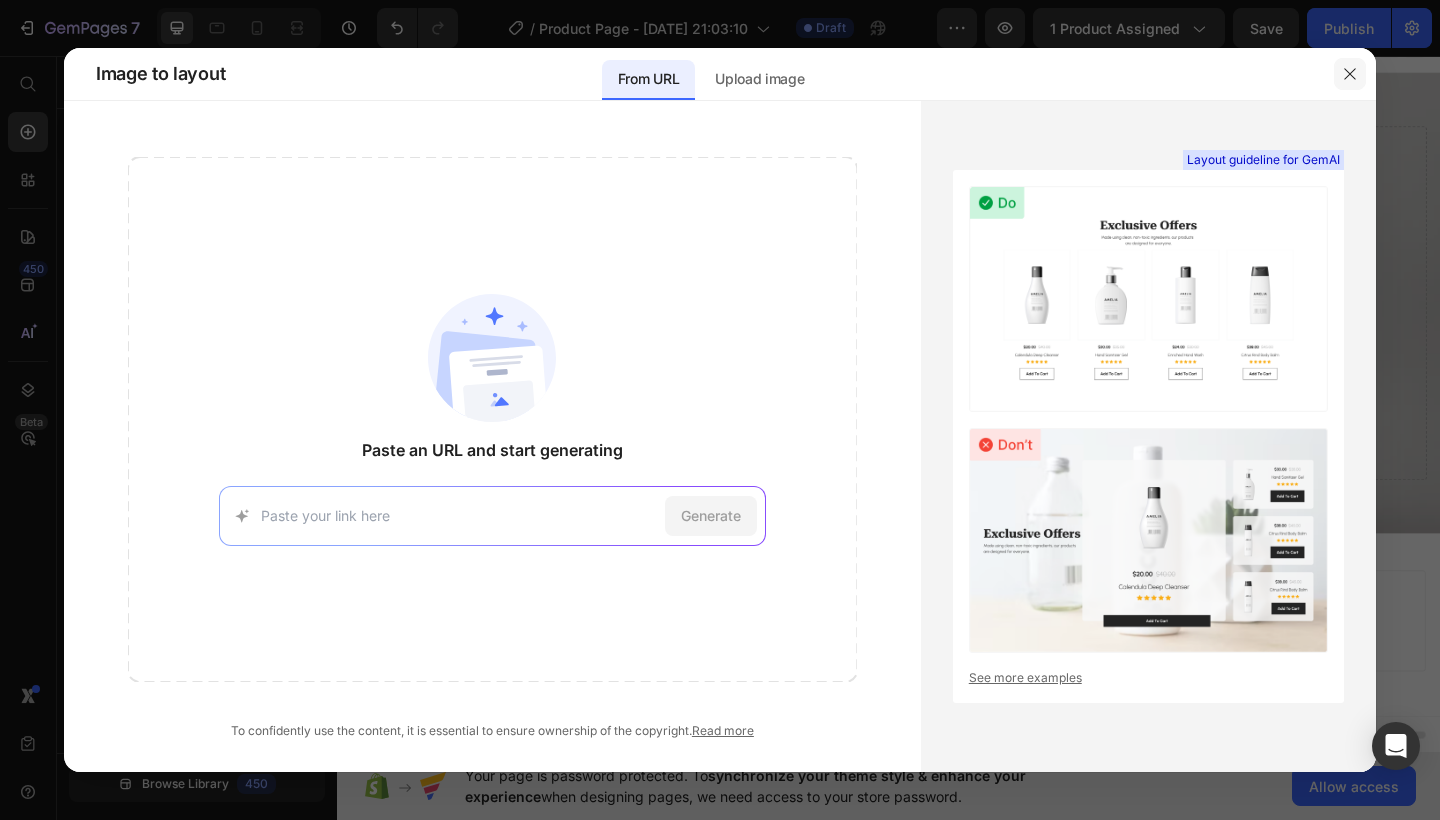 click 